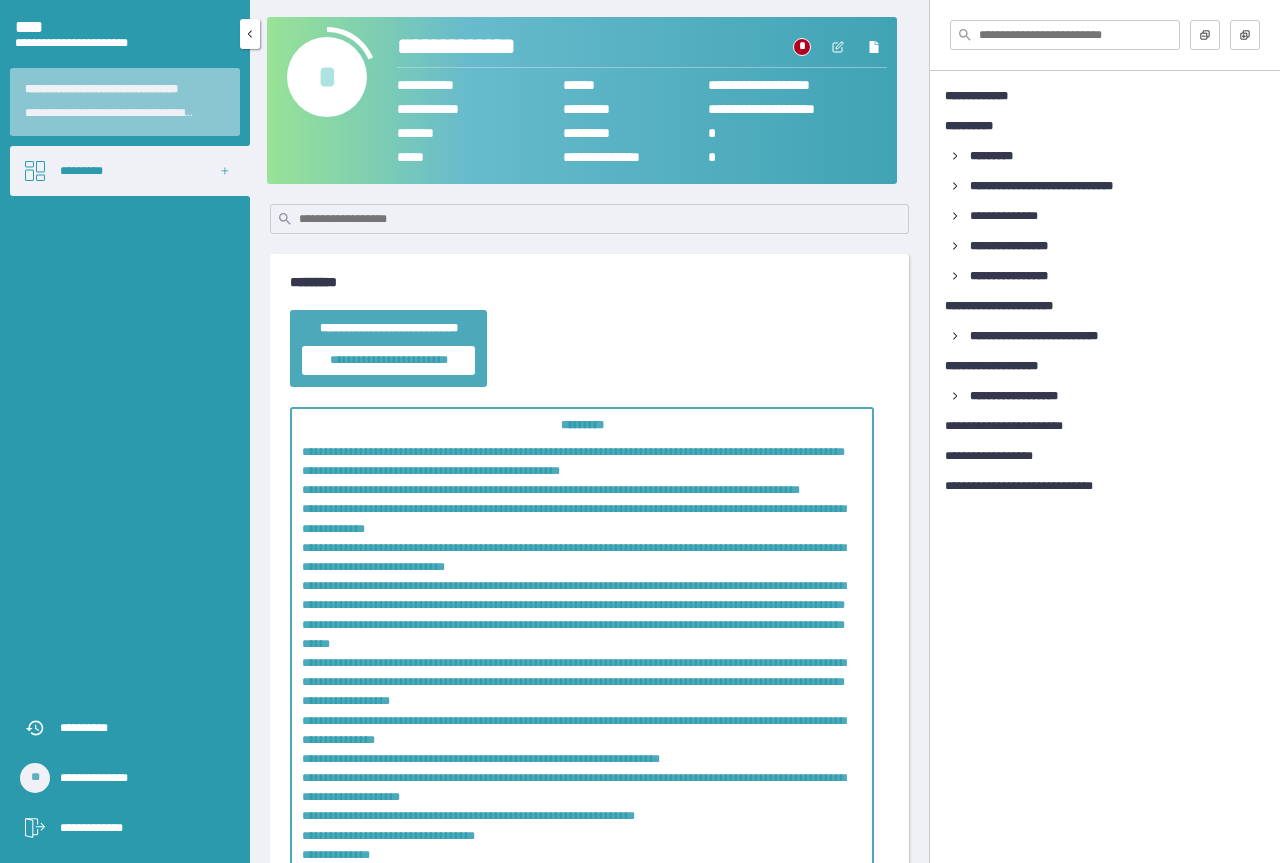 scroll, scrollTop: 0, scrollLeft: 0, axis: both 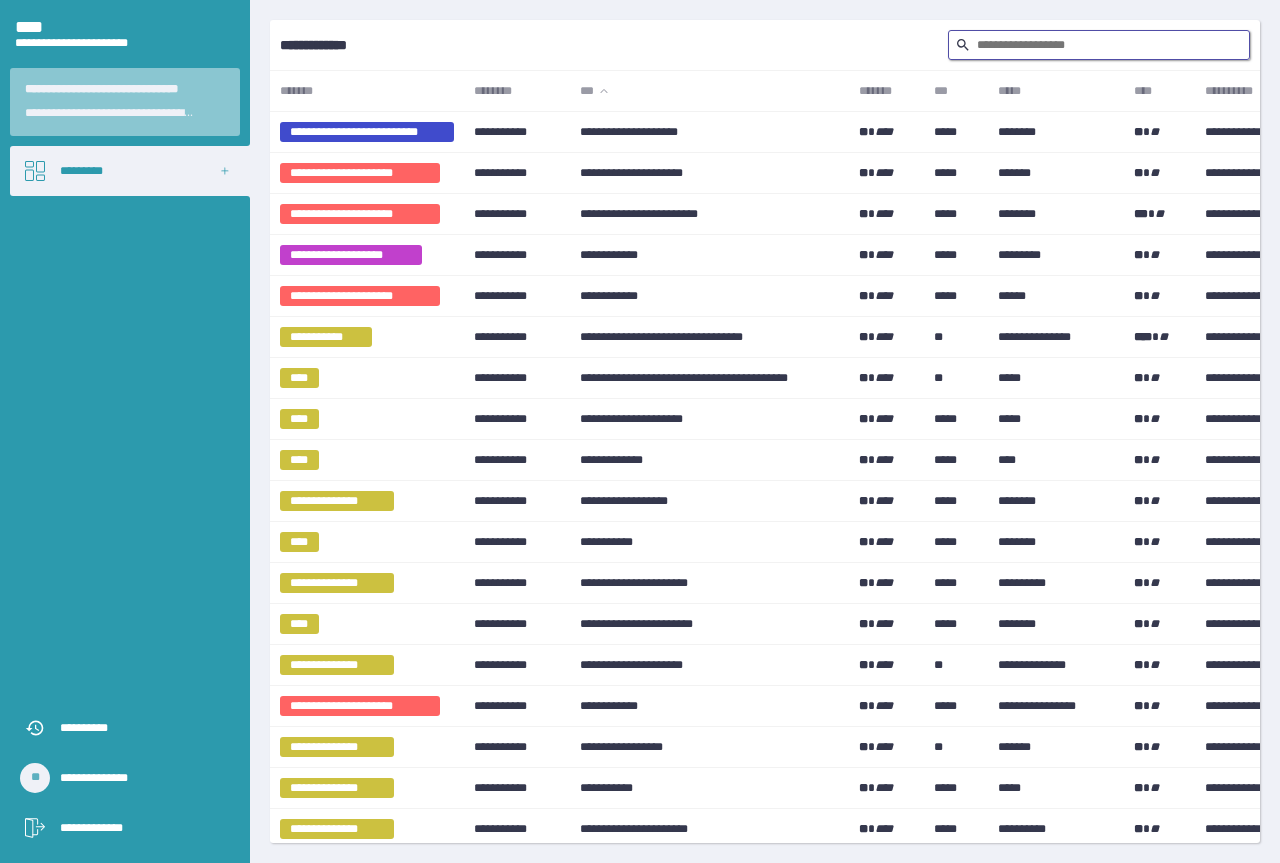 click at bounding box center [1099, 45] 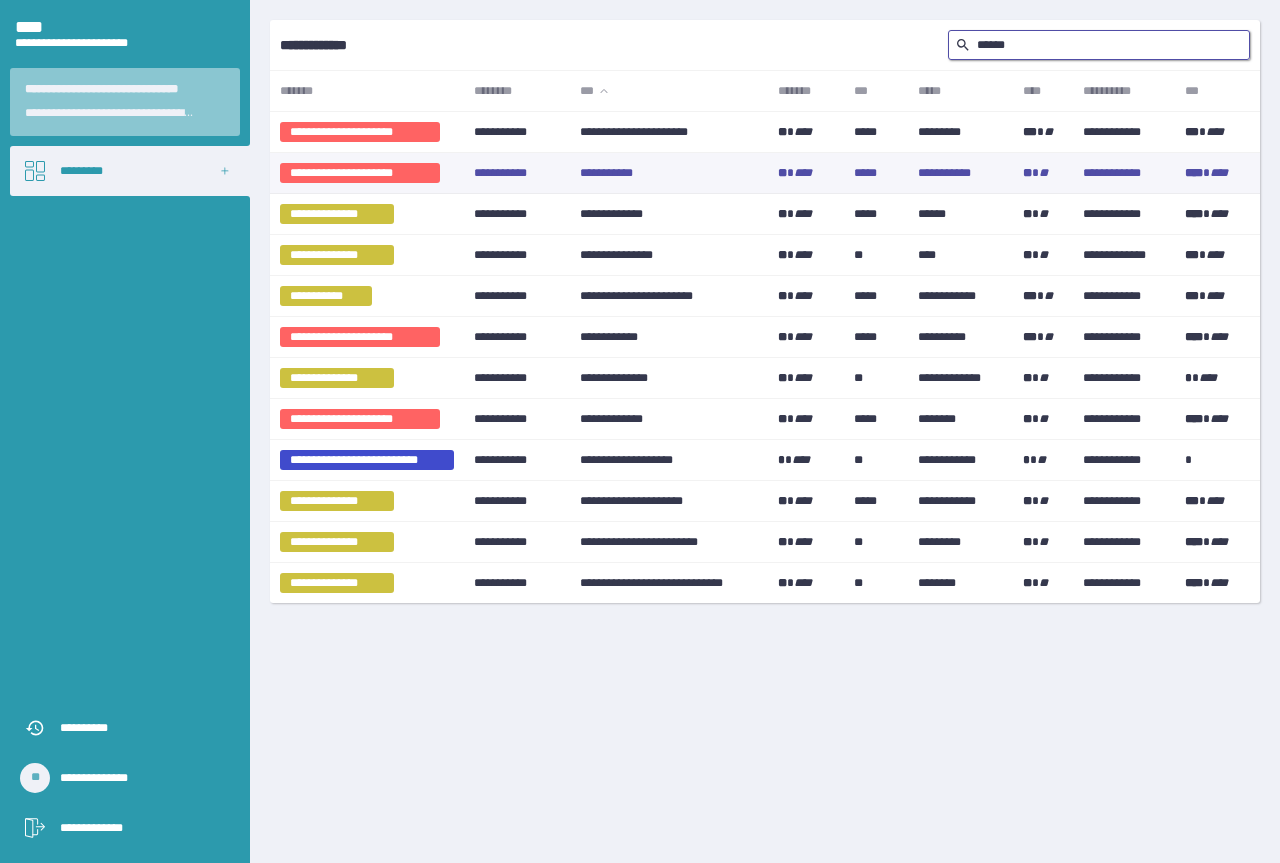 type on "******" 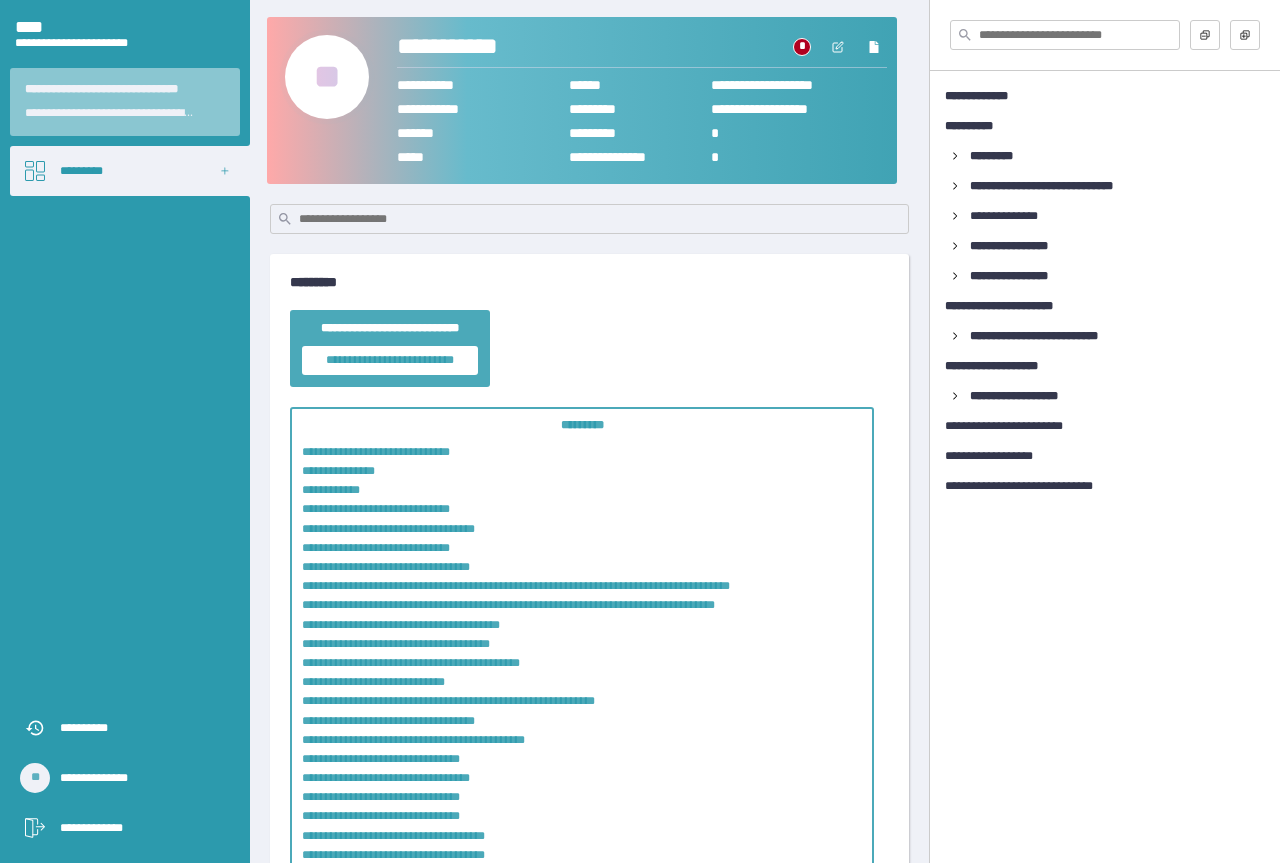 click on "**" at bounding box center [327, 77] 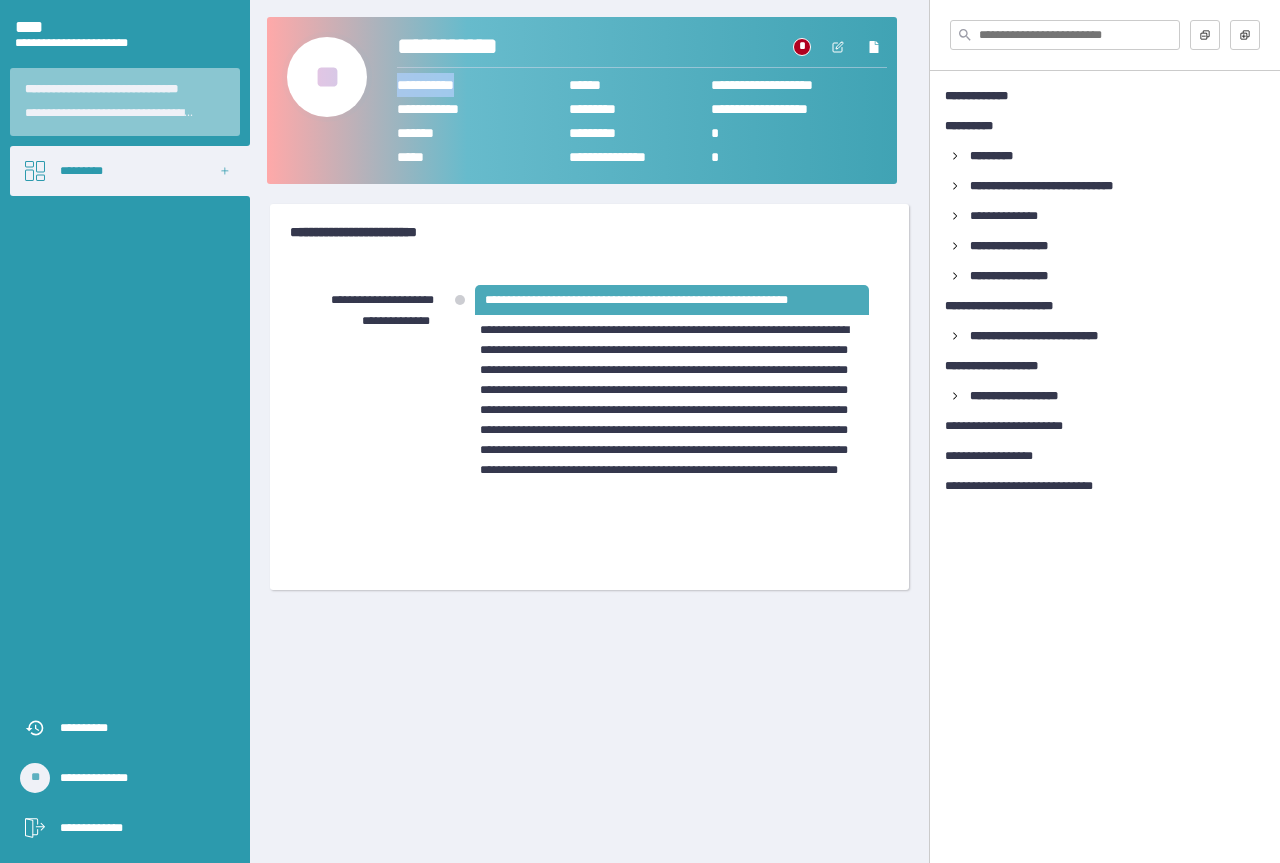 drag, startPoint x: 488, startPoint y: 82, endPoint x: 391, endPoint y: 81, distance: 97.00516 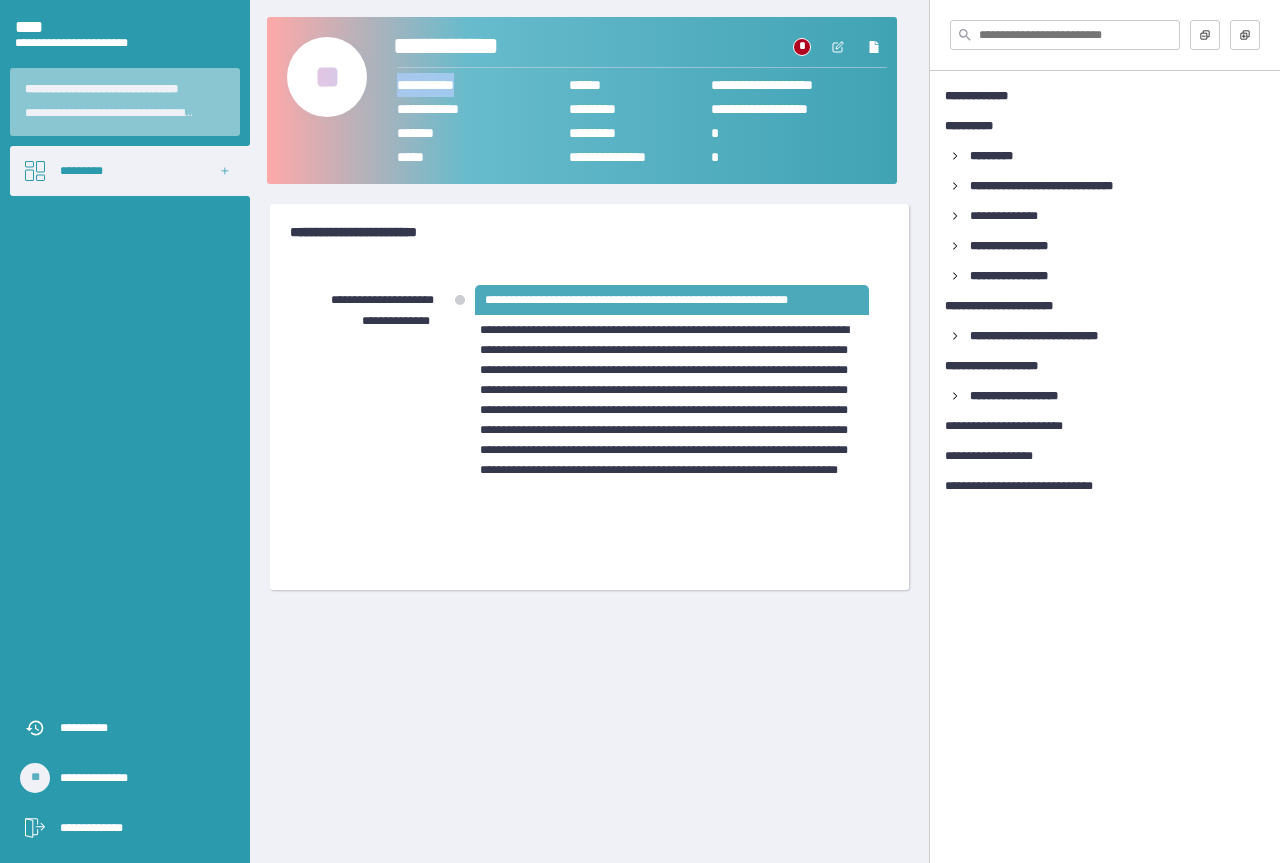 click on "**********" at bounding box center [469, 47] 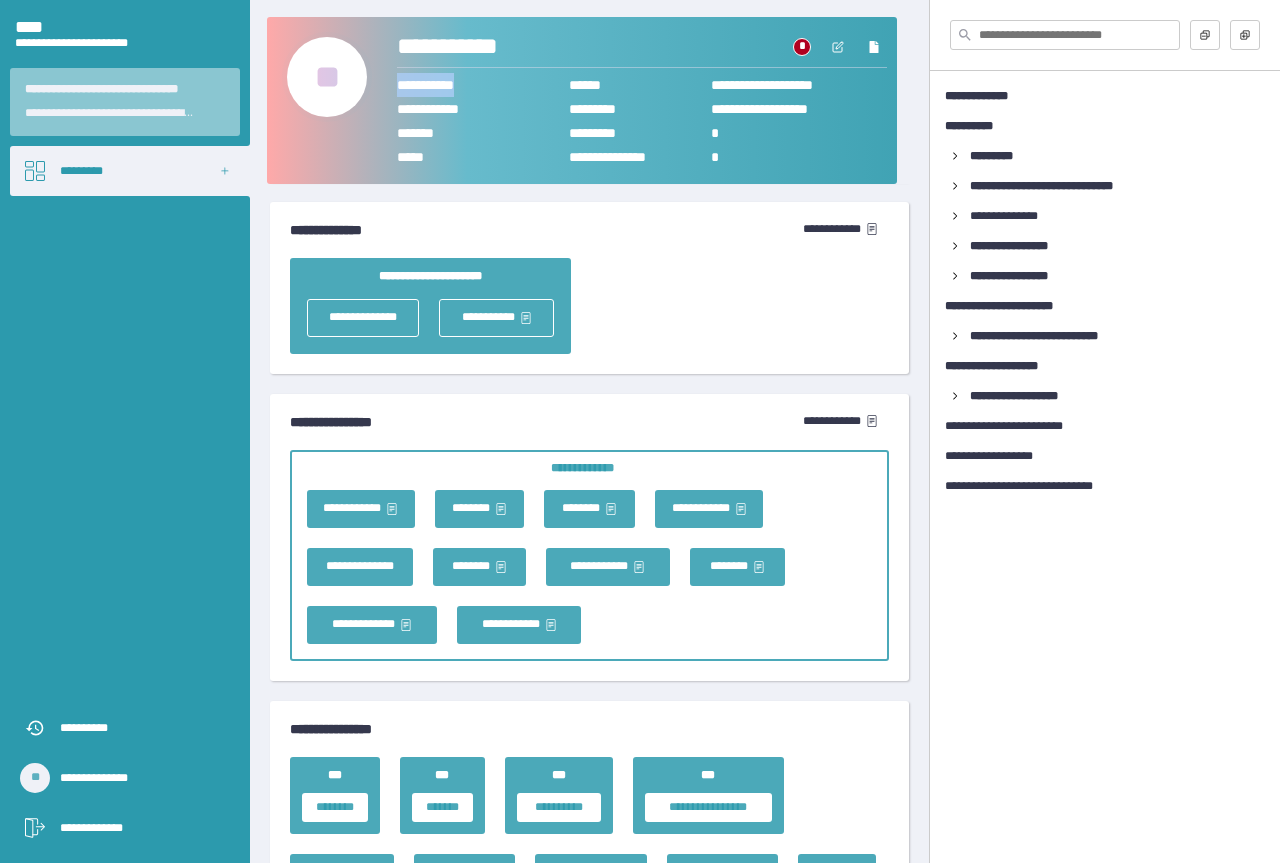 scroll, scrollTop: 2700, scrollLeft: 0, axis: vertical 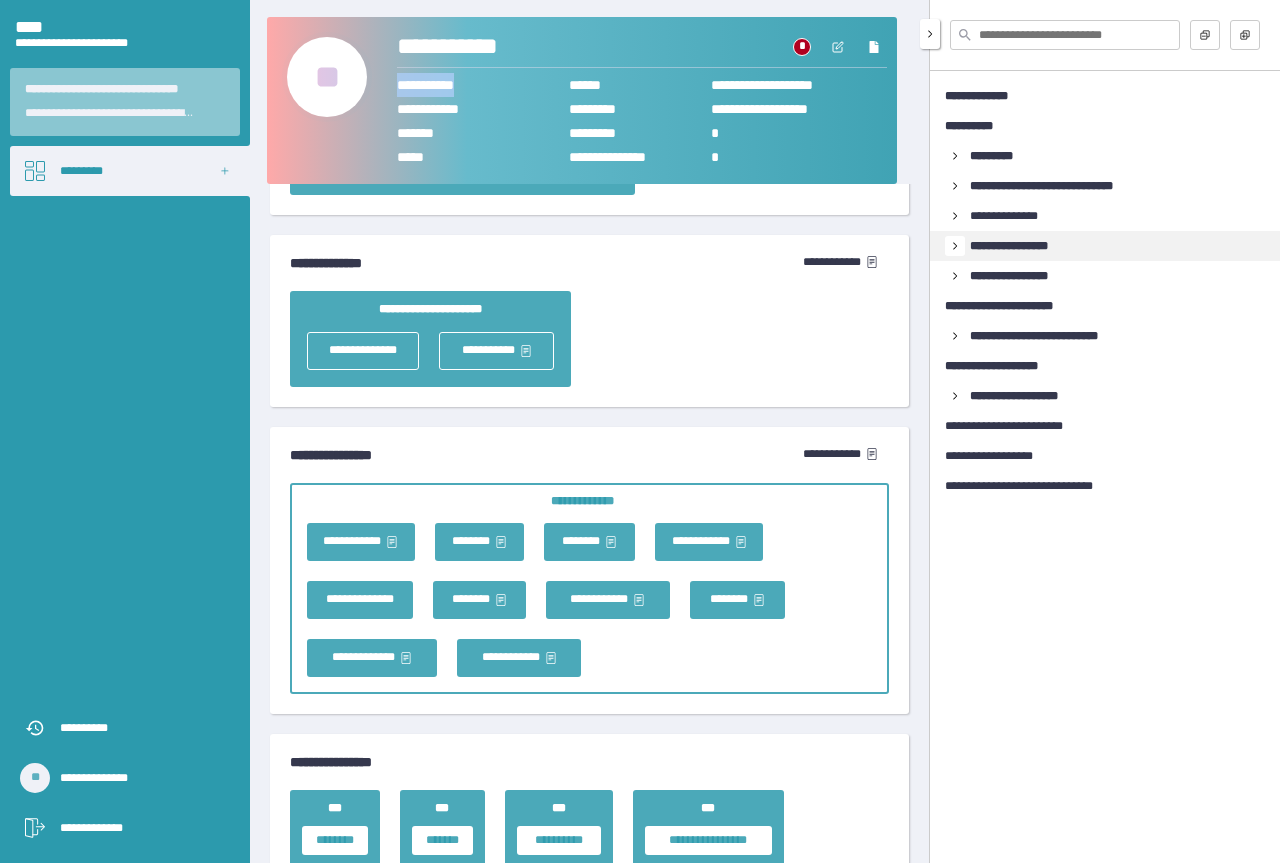 click 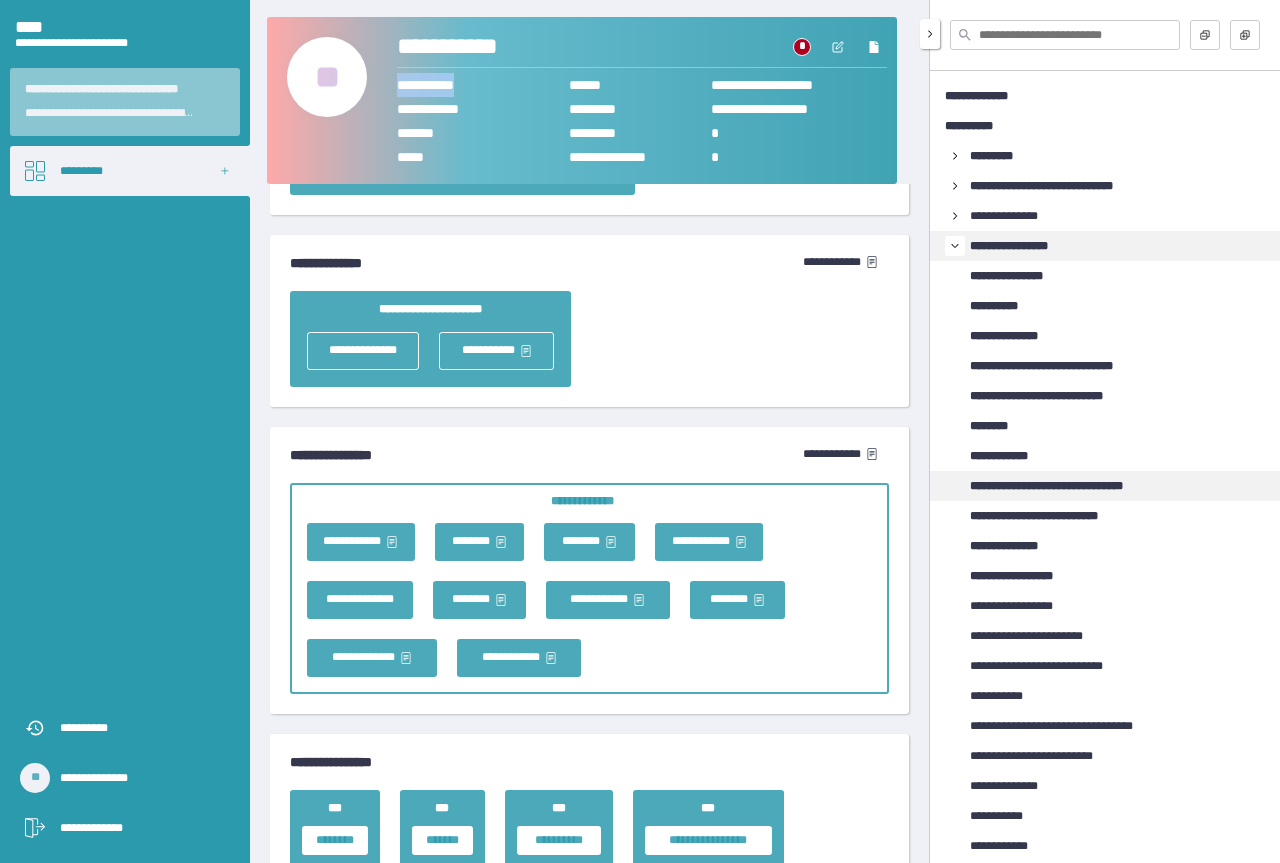 click on "**********" at bounding box center (1068, 486) 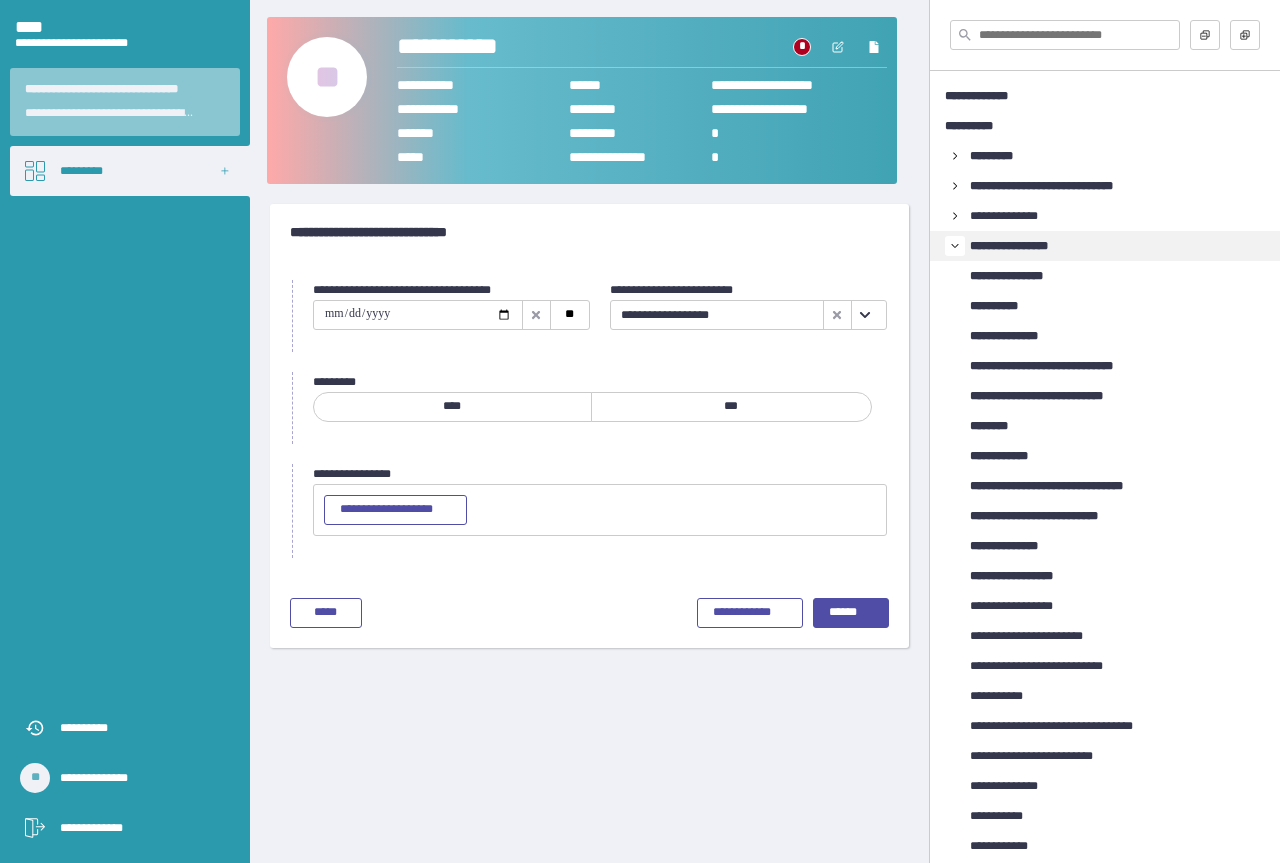 click on "******* *" at bounding box center (600, 382) 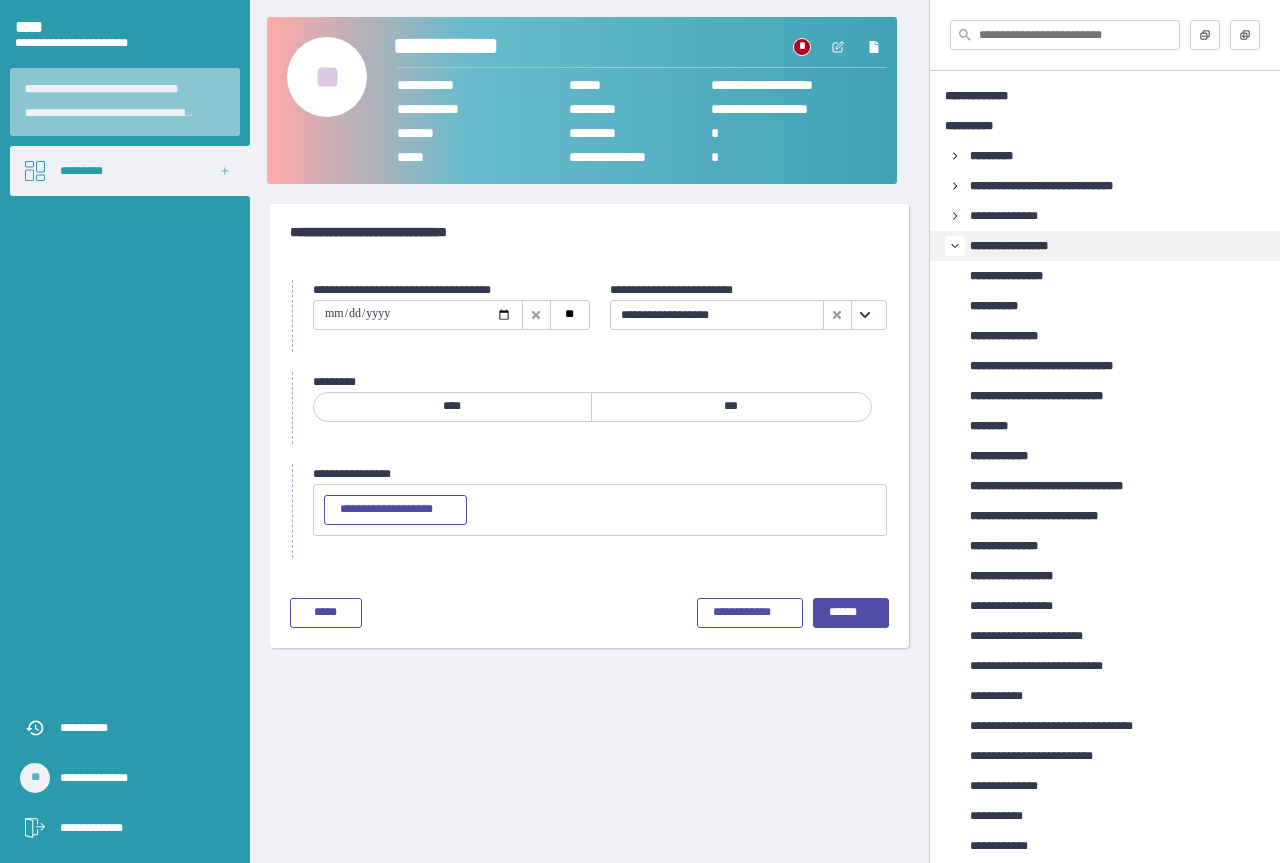 click on "**********" at bounding box center [469, 47] 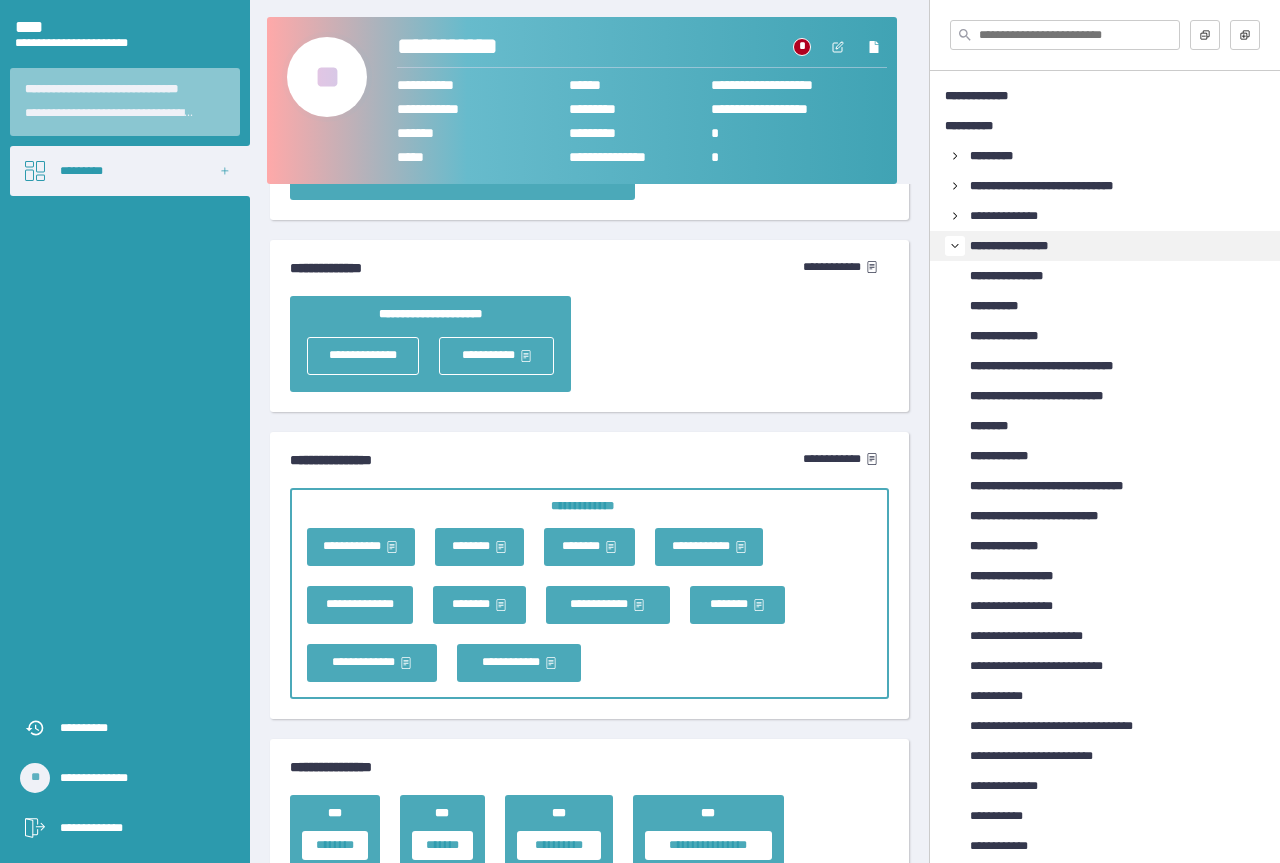 scroll, scrollTop: 2700, scrollLeft: 0, axis: vertical 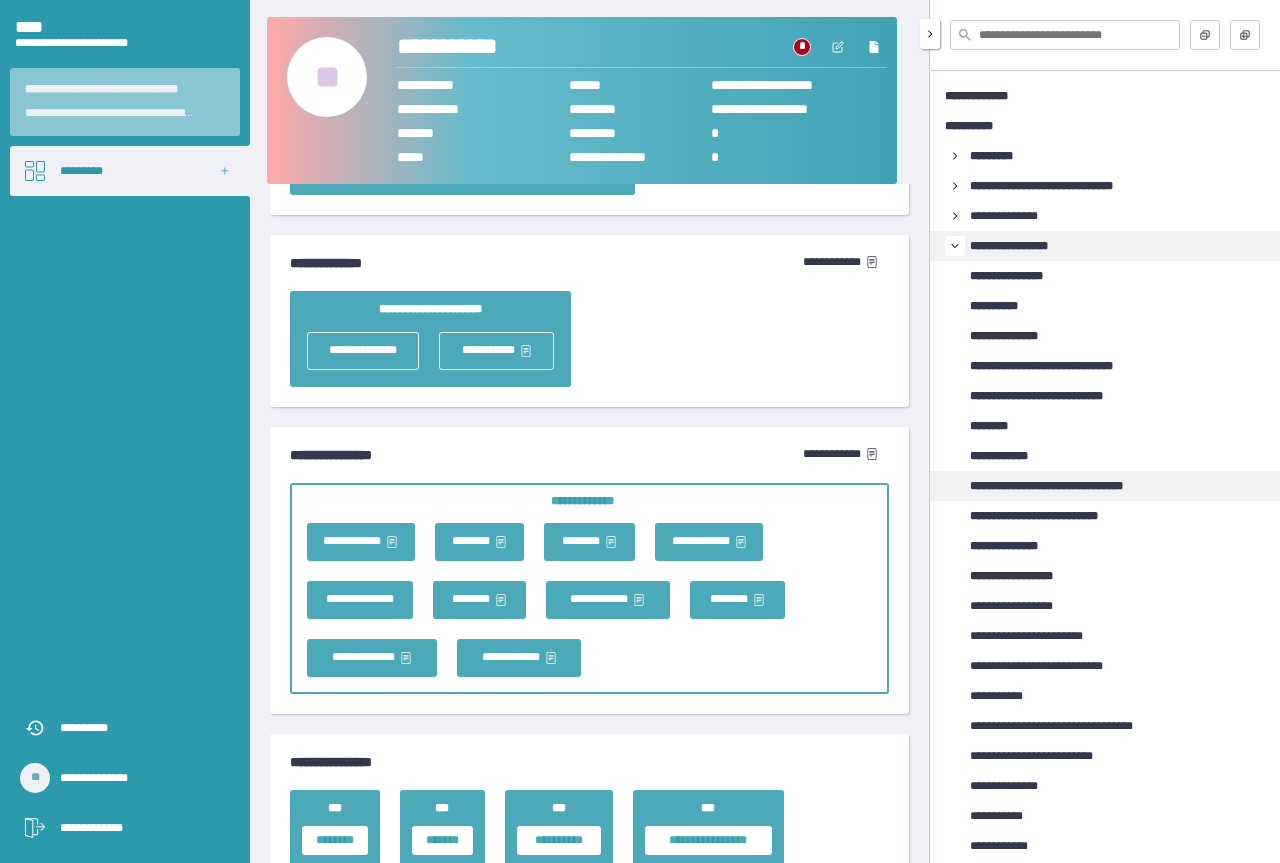 click on "**********" at bounding box center [1068, 486] 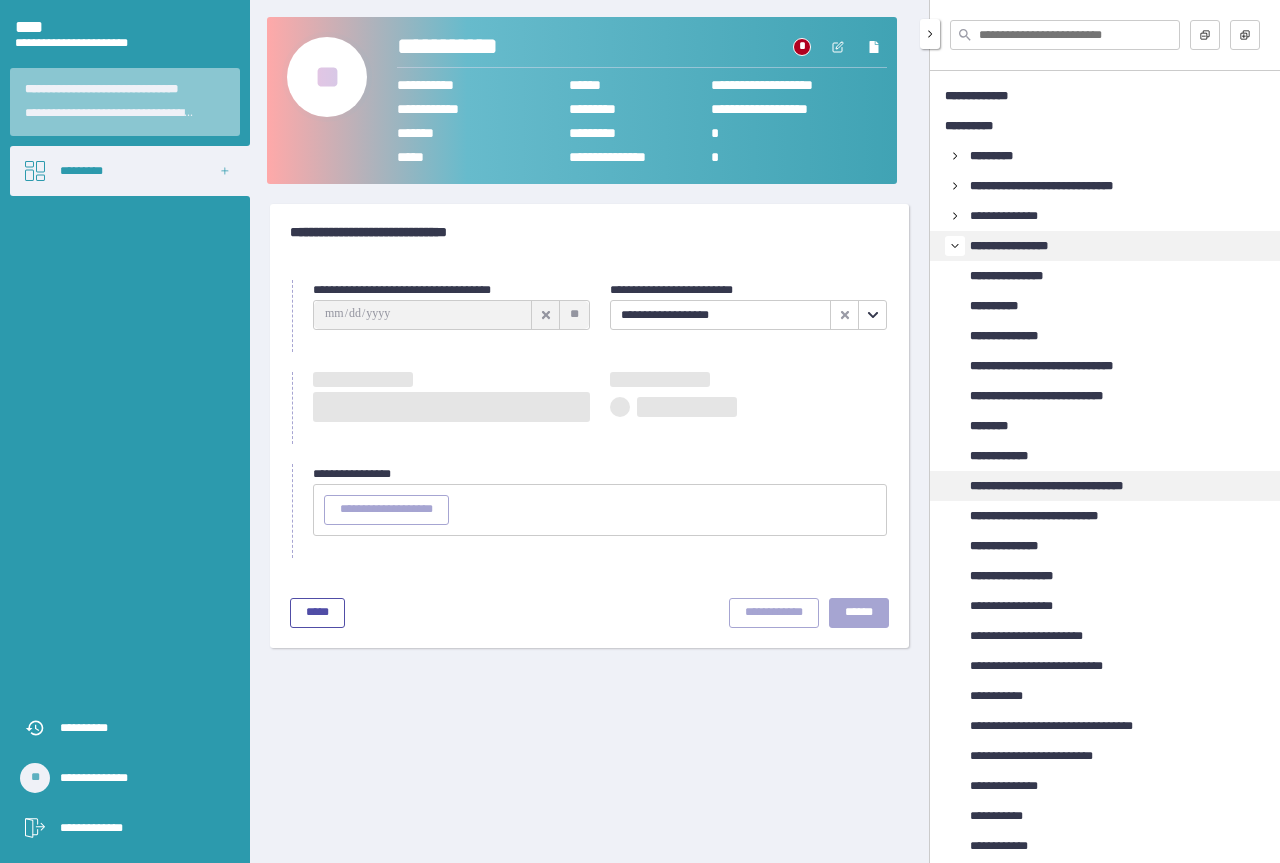scroll, scrollTop: 0, scrollLeft: 0, axis: both 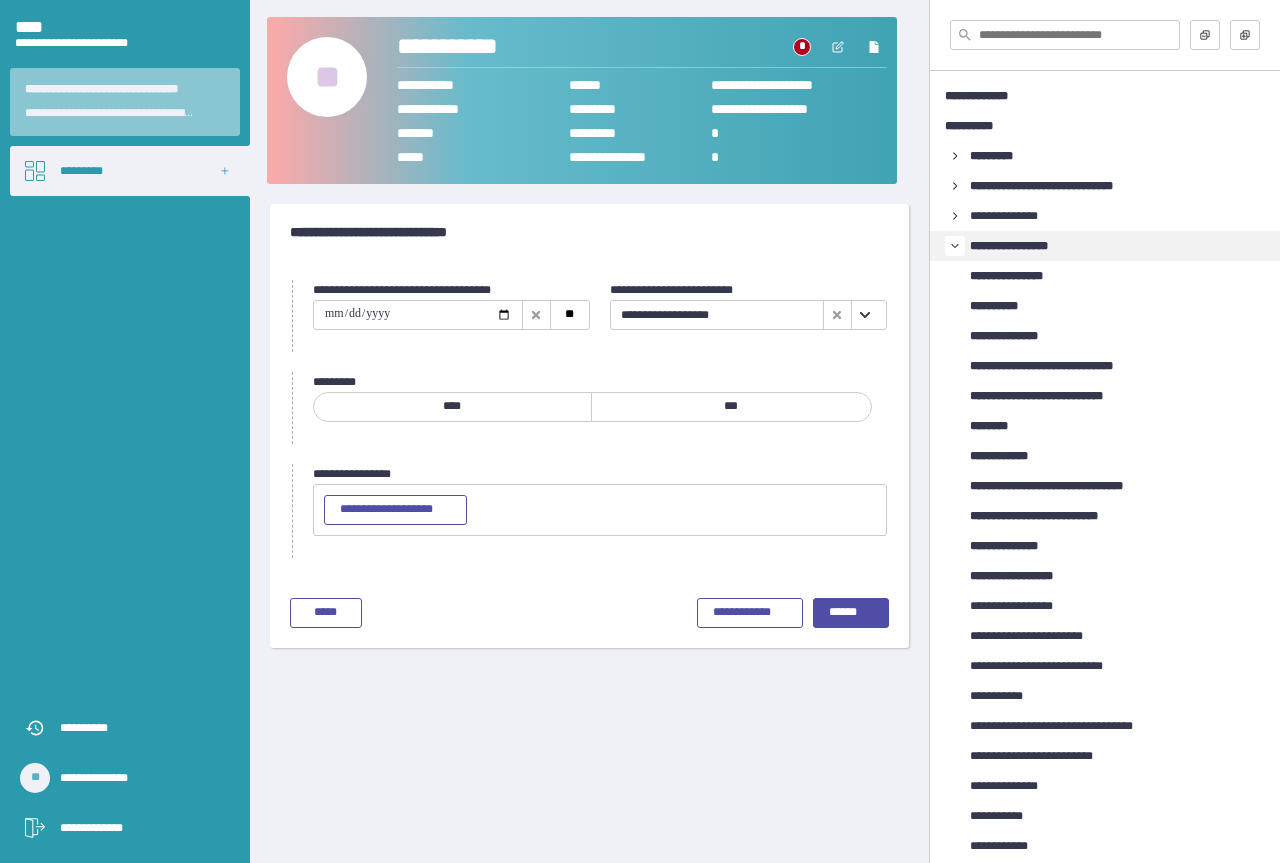 click on "******* *" at bounding box center (600, 382) 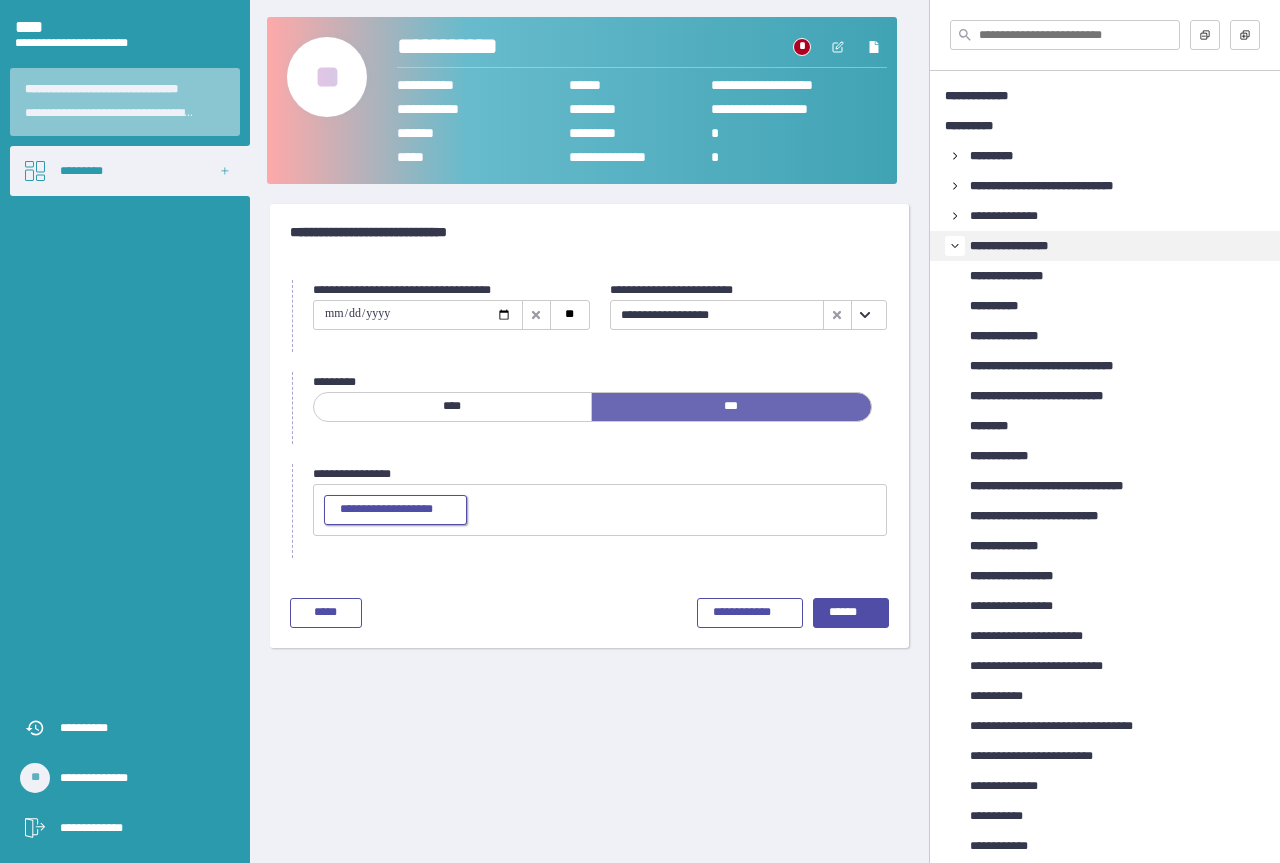 click on "**********" at bounding box center [395, 510] 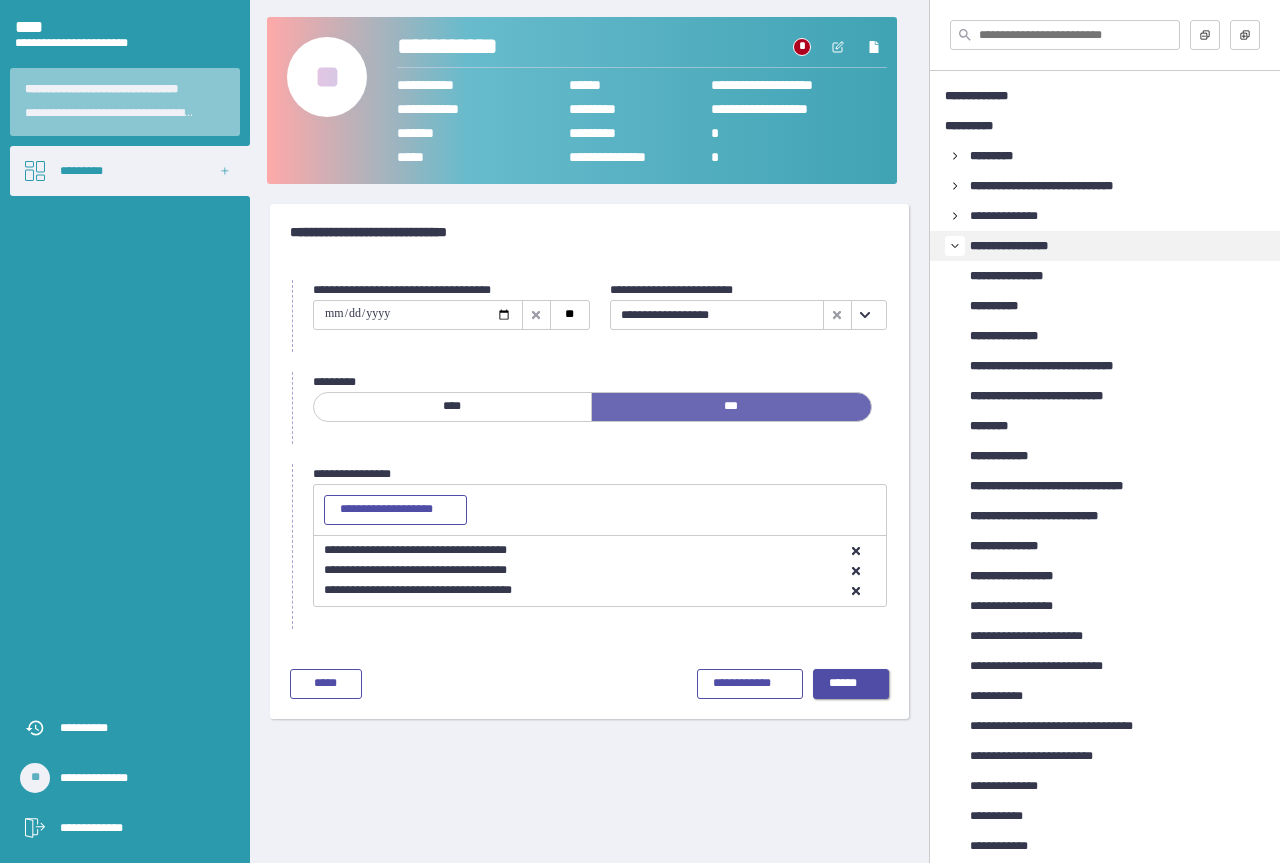 click on "******" at bounding box center [851, 684] 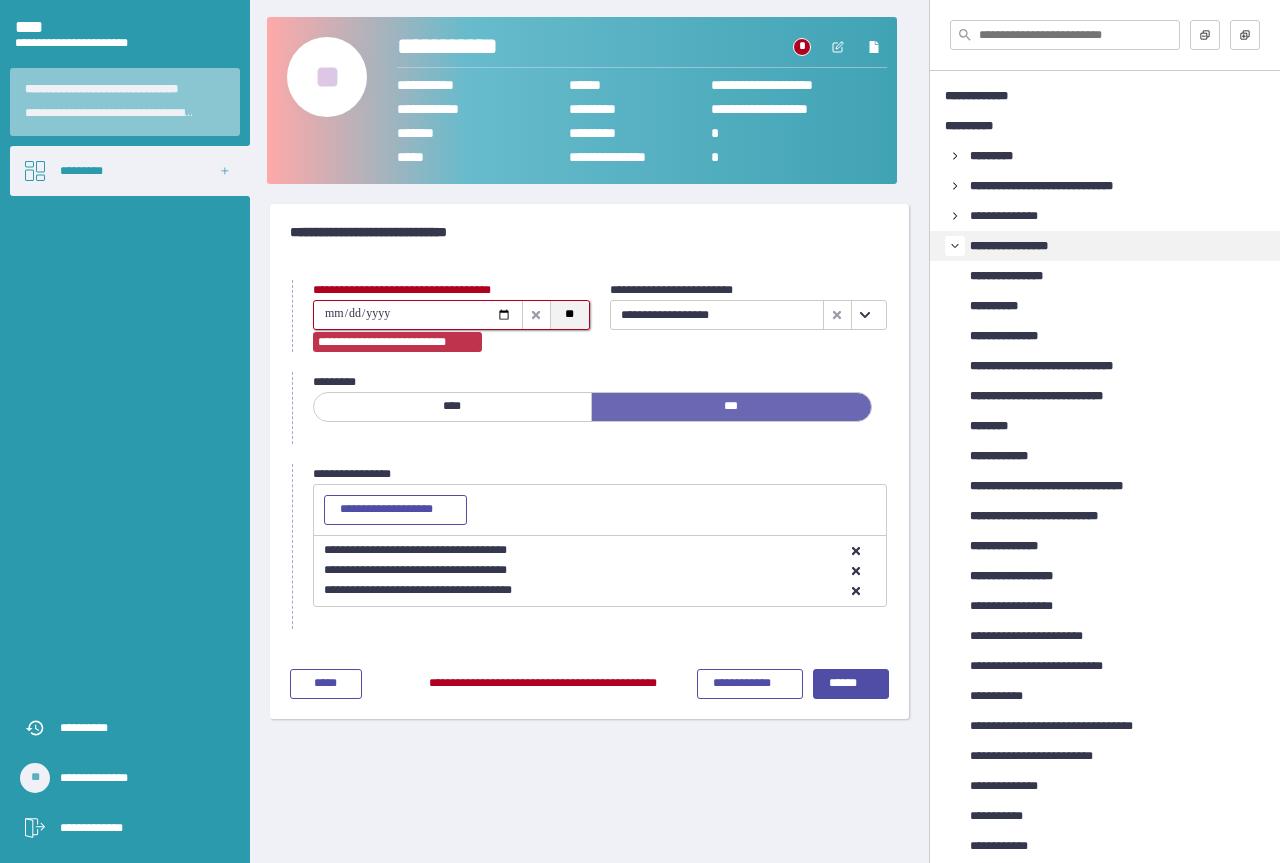 click on "**" at bounding box center [569, 315] 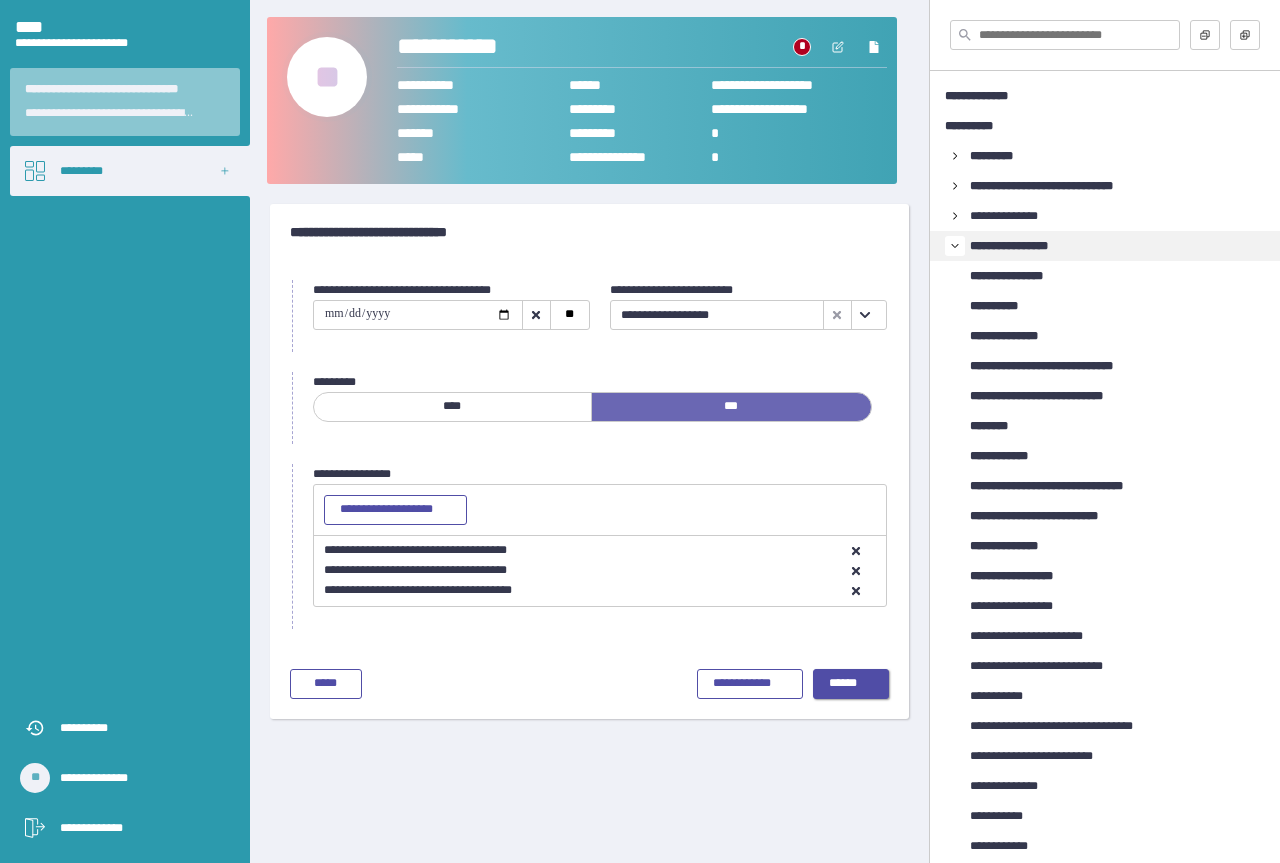 click on "******" at bounding box center (851, 684) 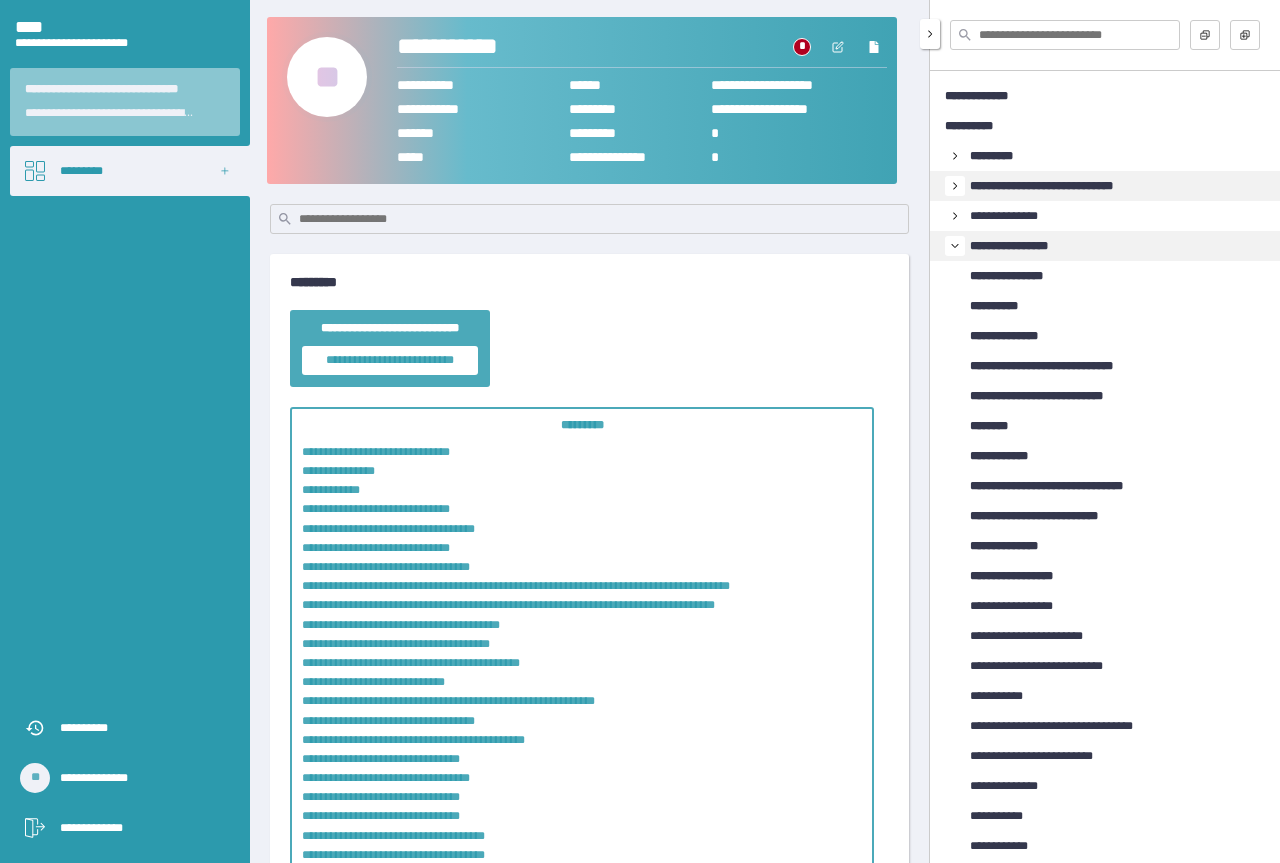 click 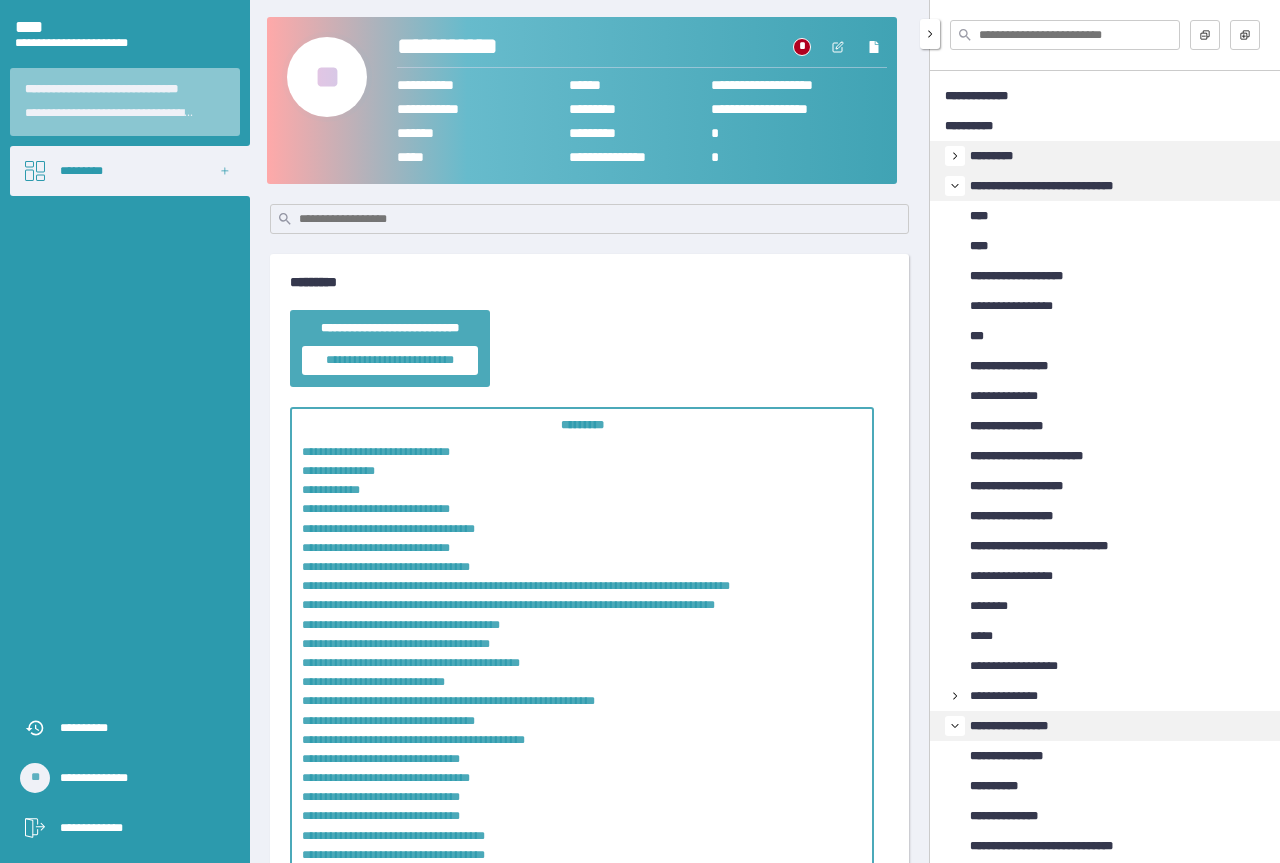 click 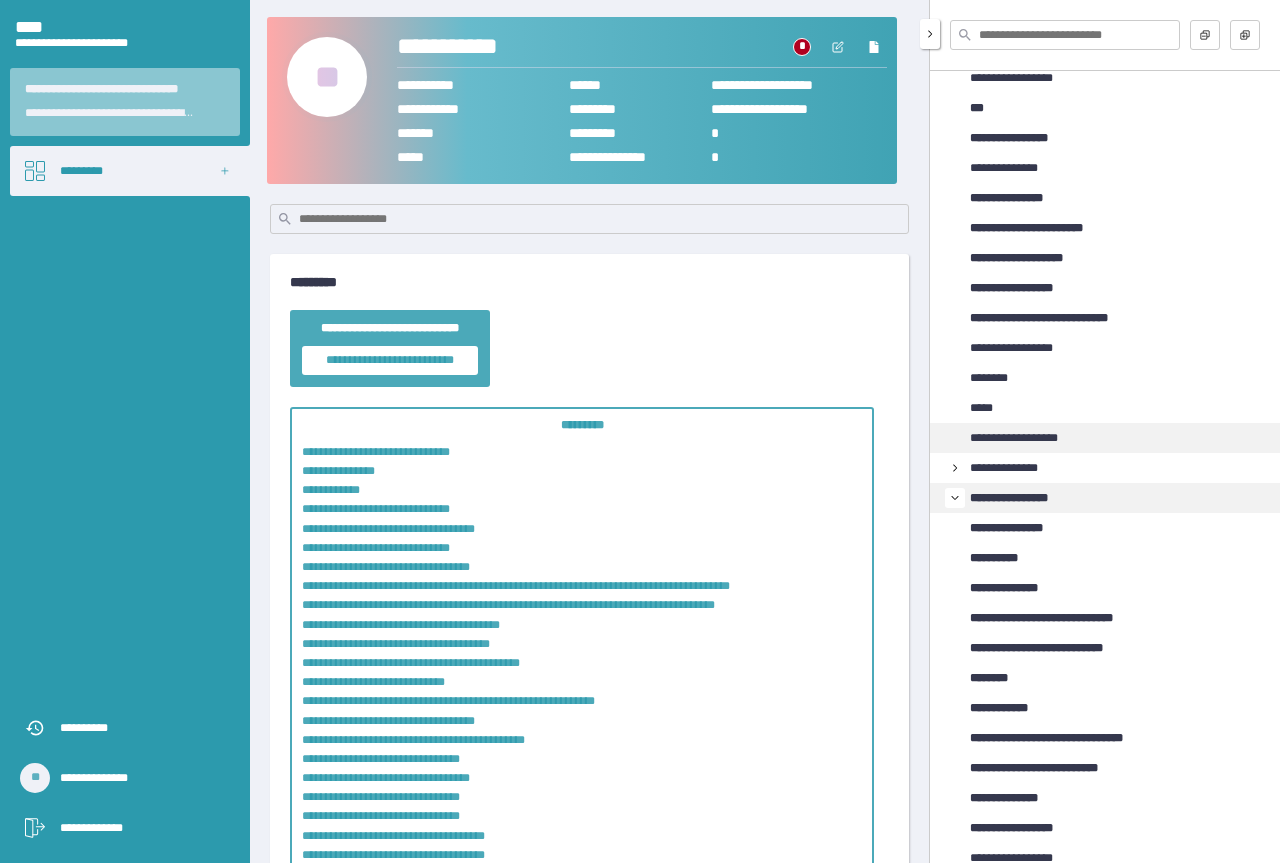 scroll, scrollTop: 500, scrollLeft: 0, axis: vertical 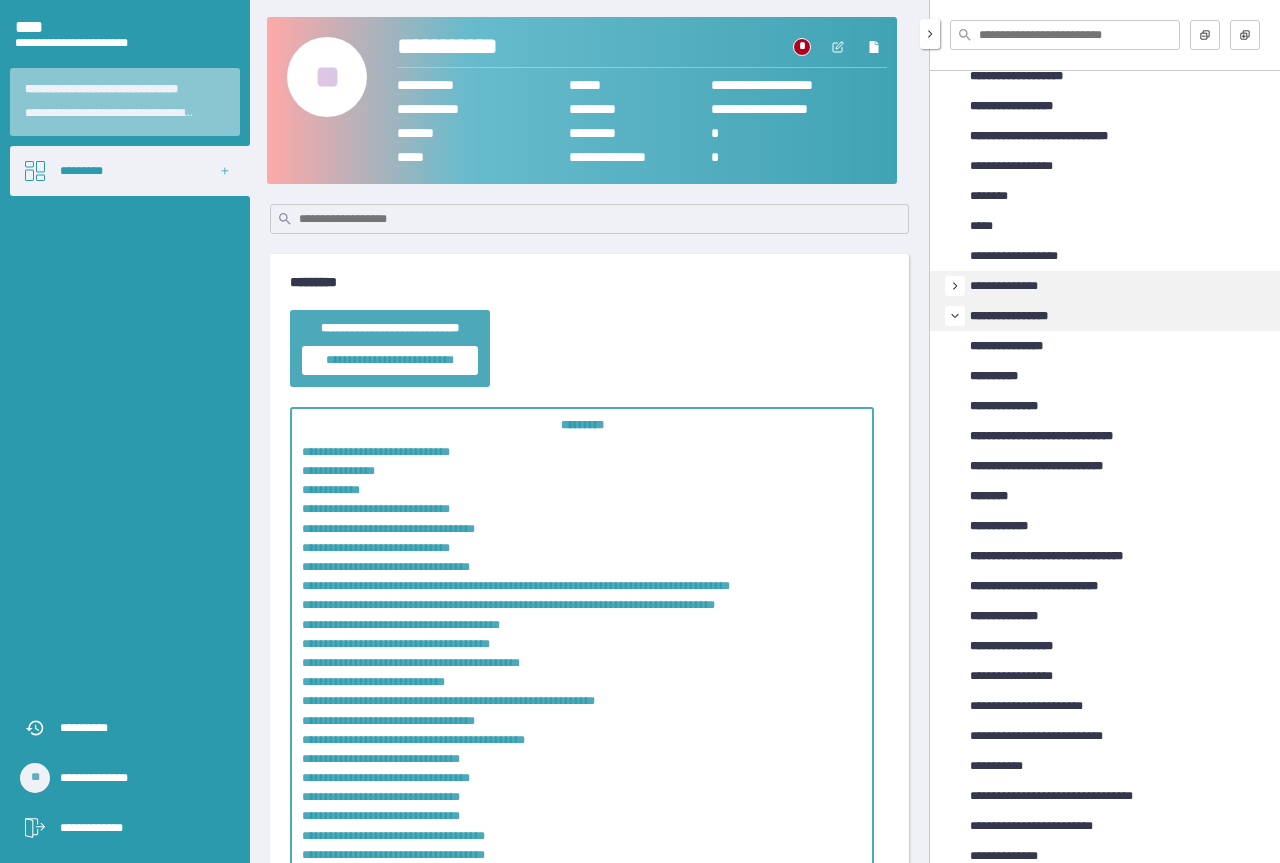 click 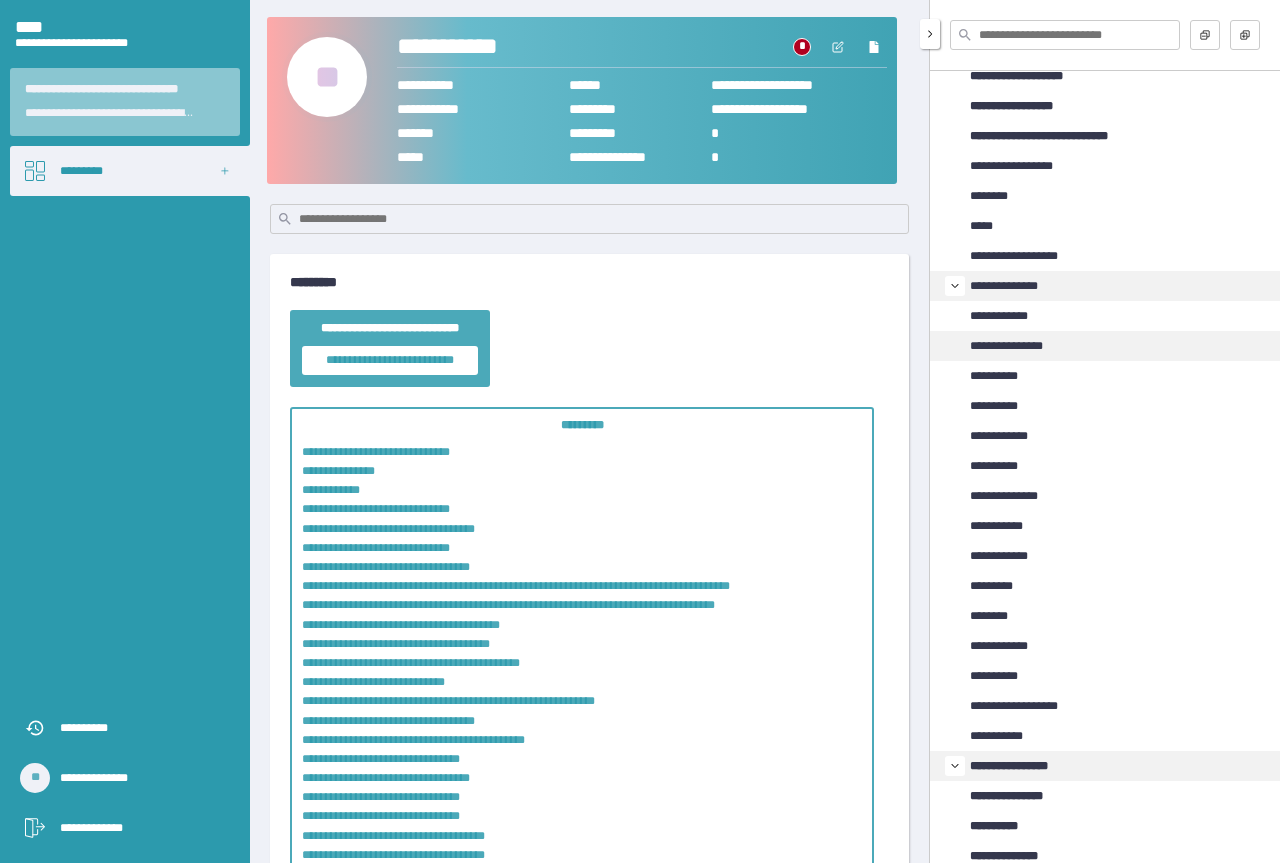 click on "**********" at bounding box center [1016, 346] 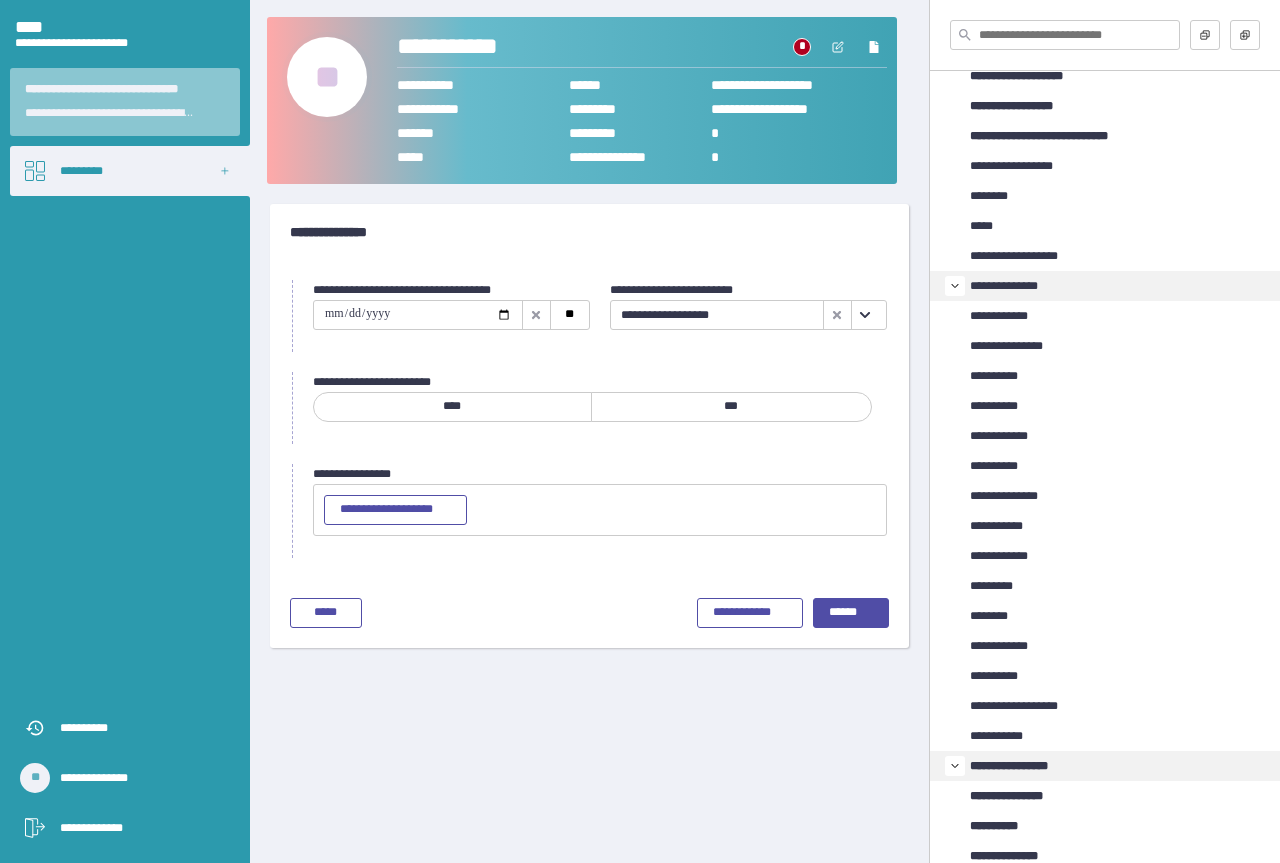 click on "****" at bounding box center (452, 407) 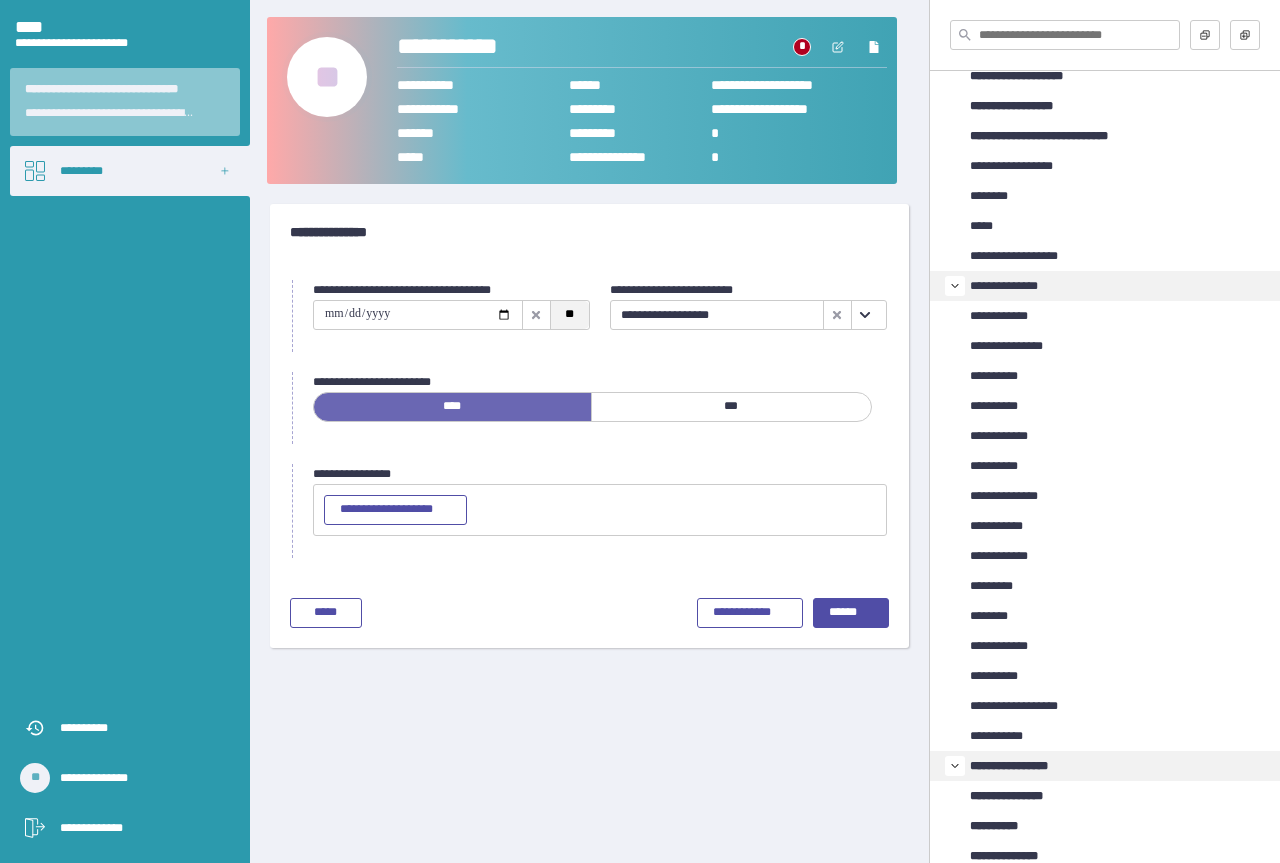 click on "**" at bounding box center [569, 315] 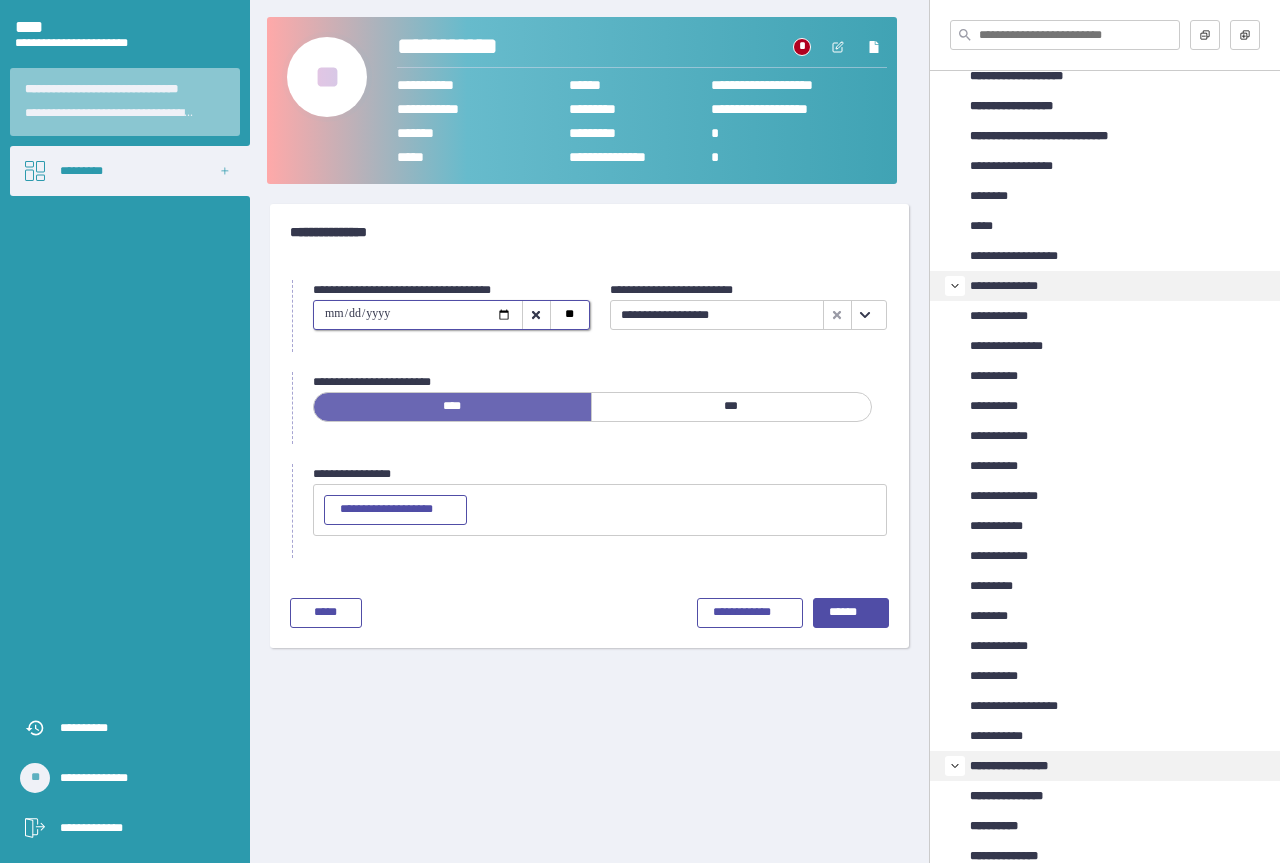 click on "**********" at bounding box center [418, 315] 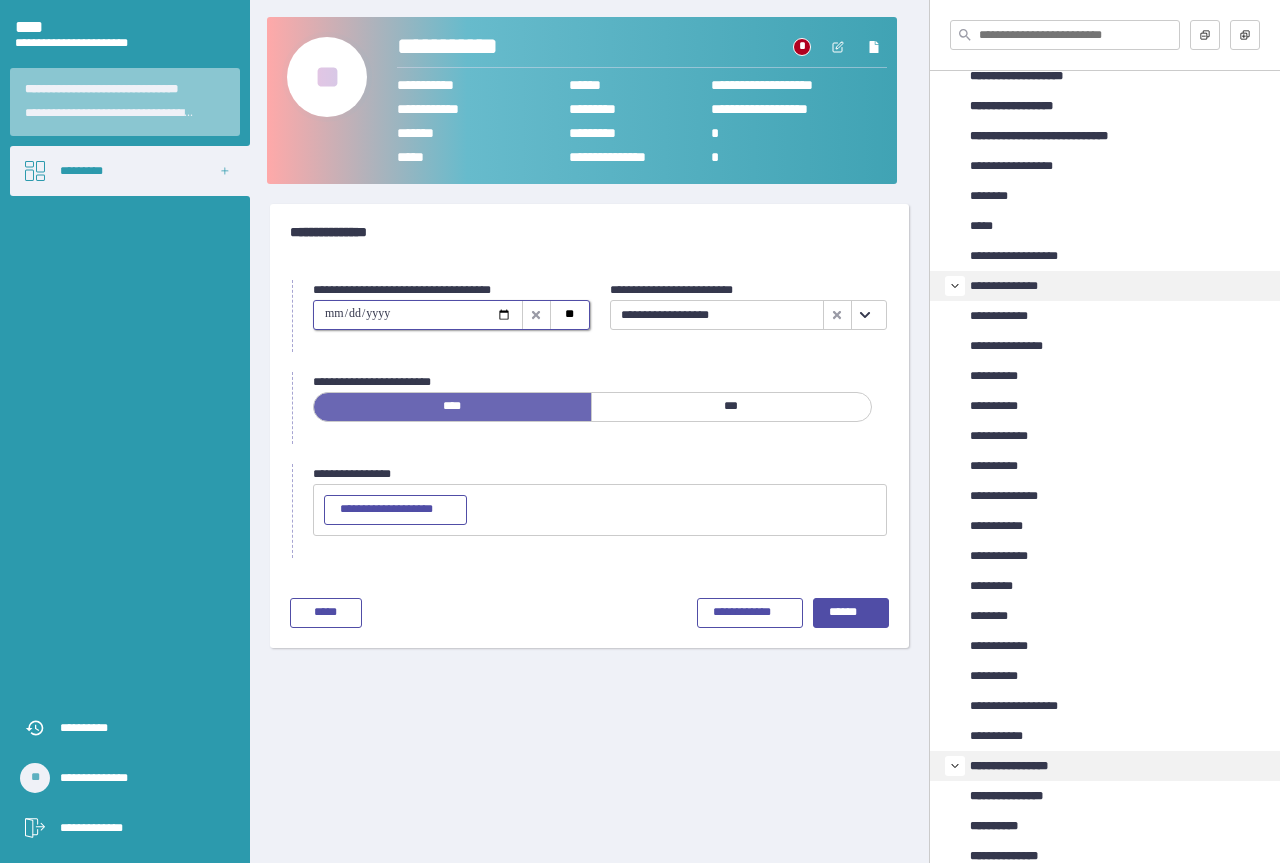 type on "**********" 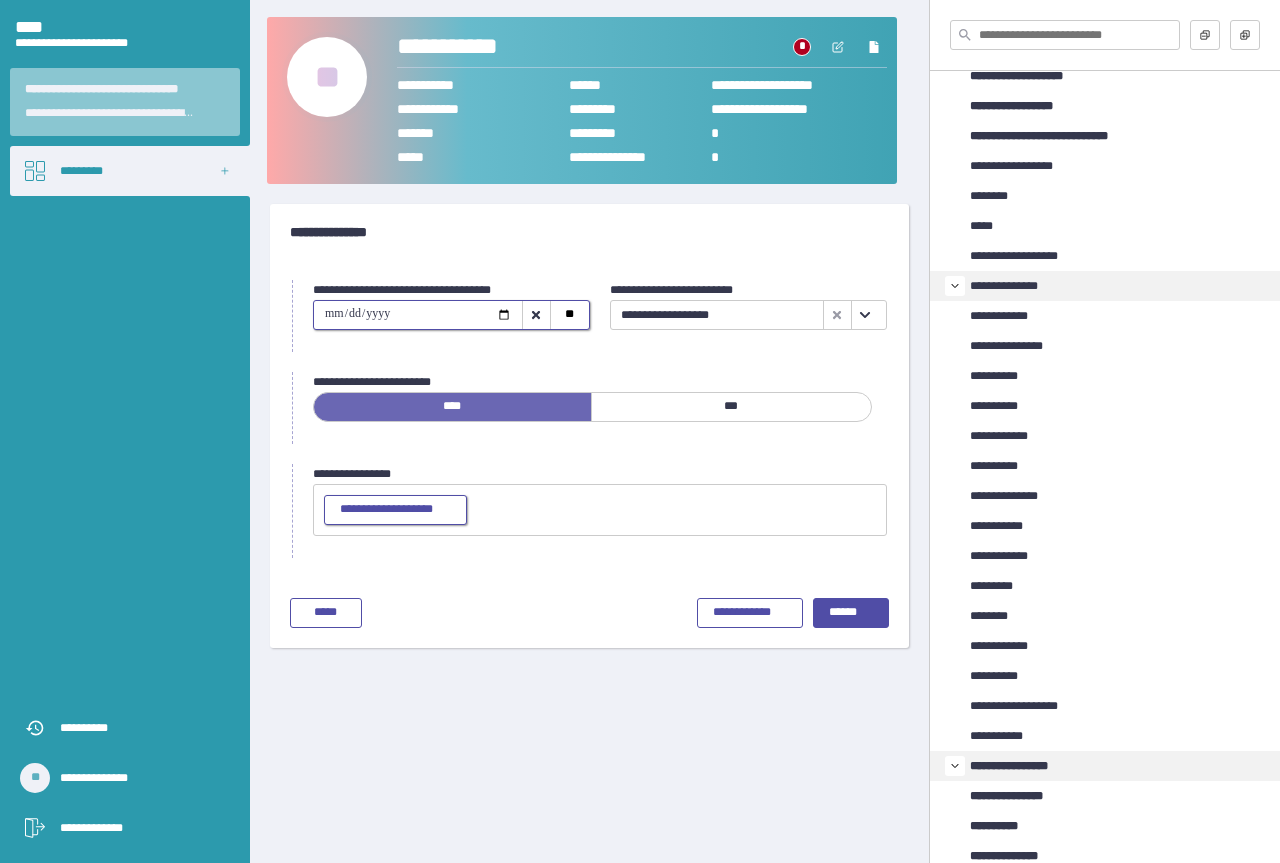 click on "**********" at bounding box center [395, 510] 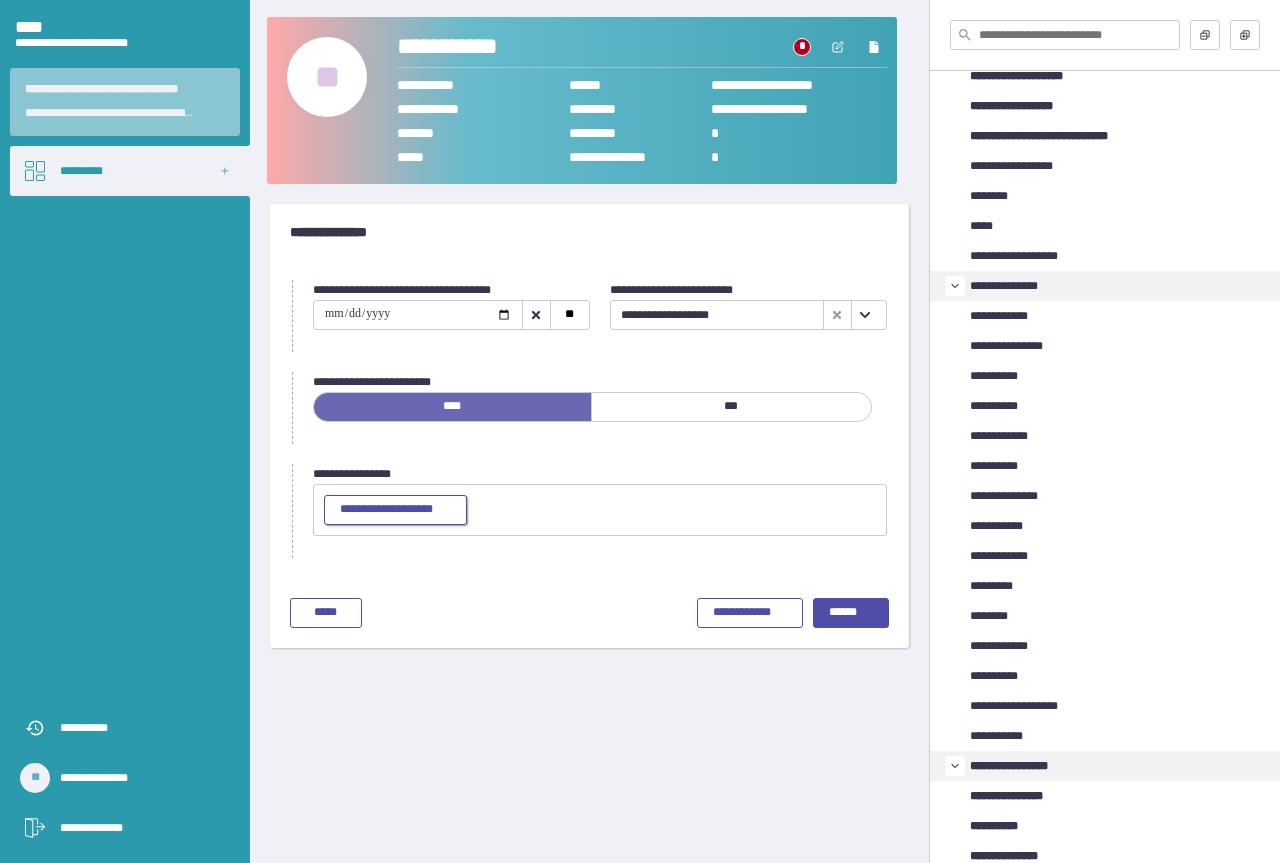 click on "**********" at bounding box center [395, 510] 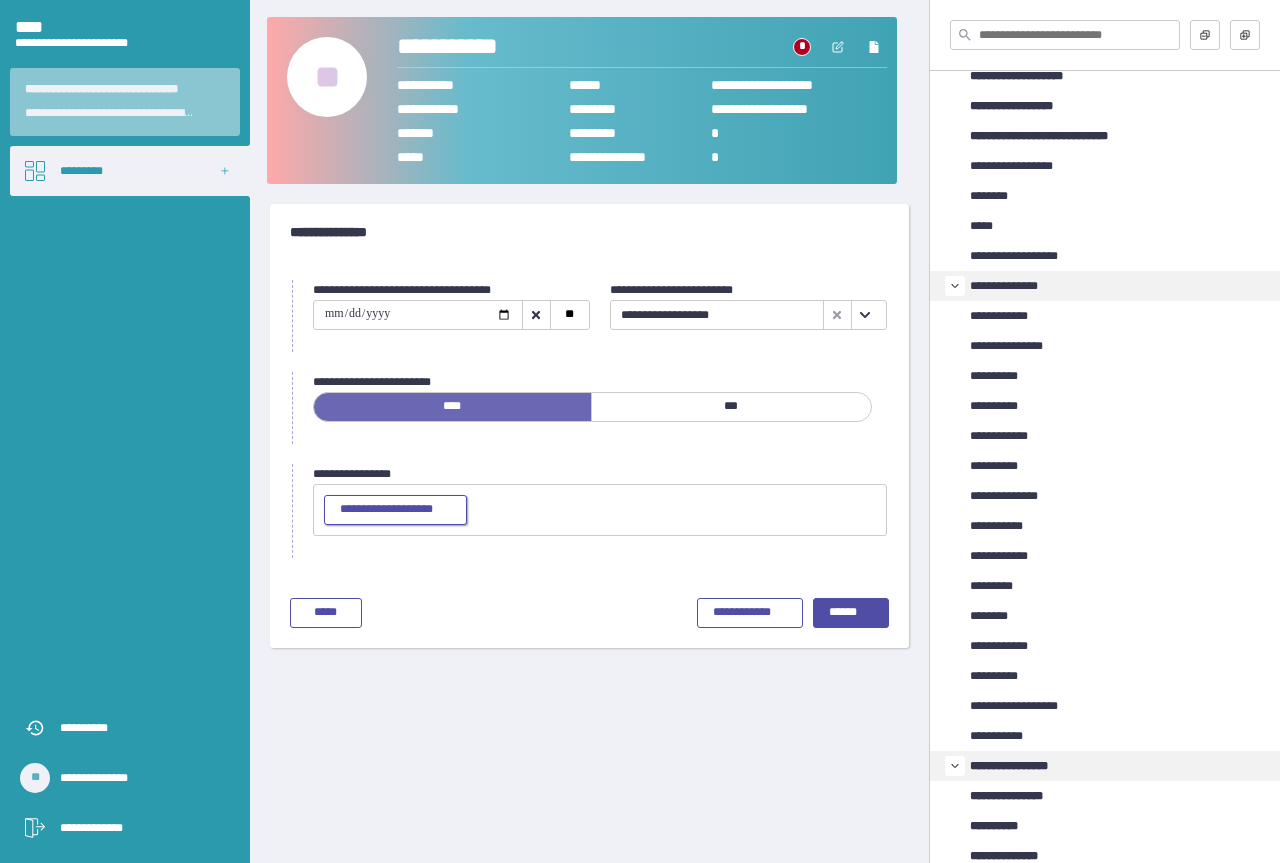 click on "**********" at bounding box center [395, 510] 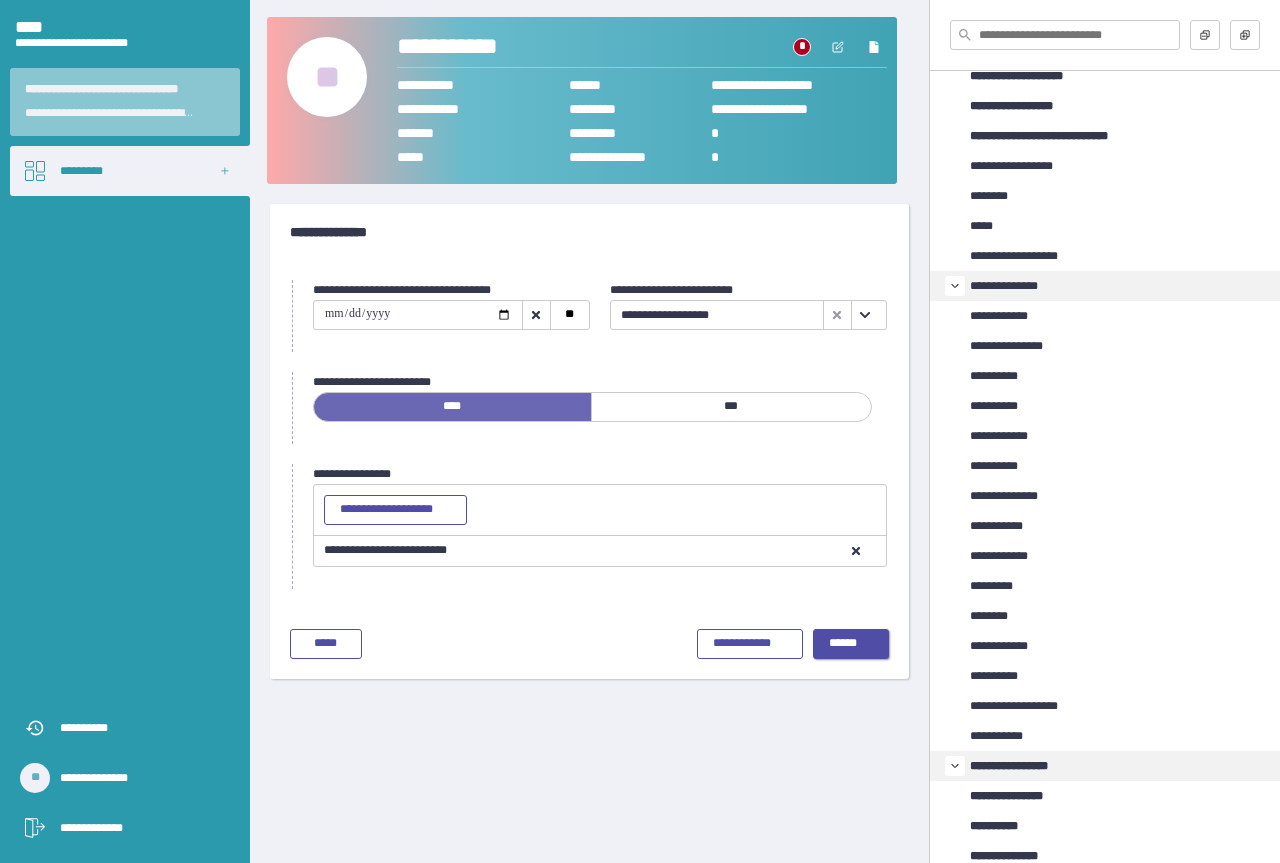 click on "******" at bounding box center (851, 644) 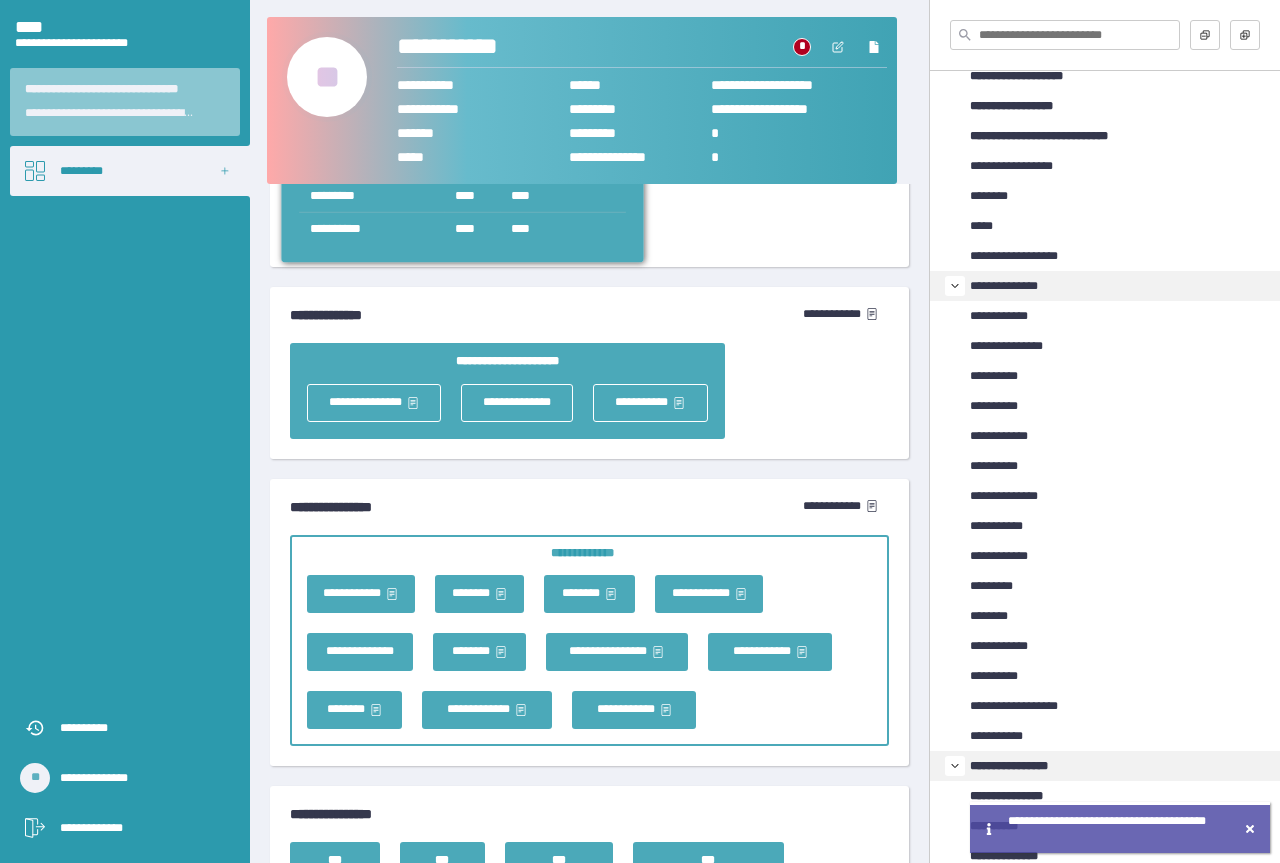 scroll, scrollTop: 2600, scrollLeft: 0, axis: vertical 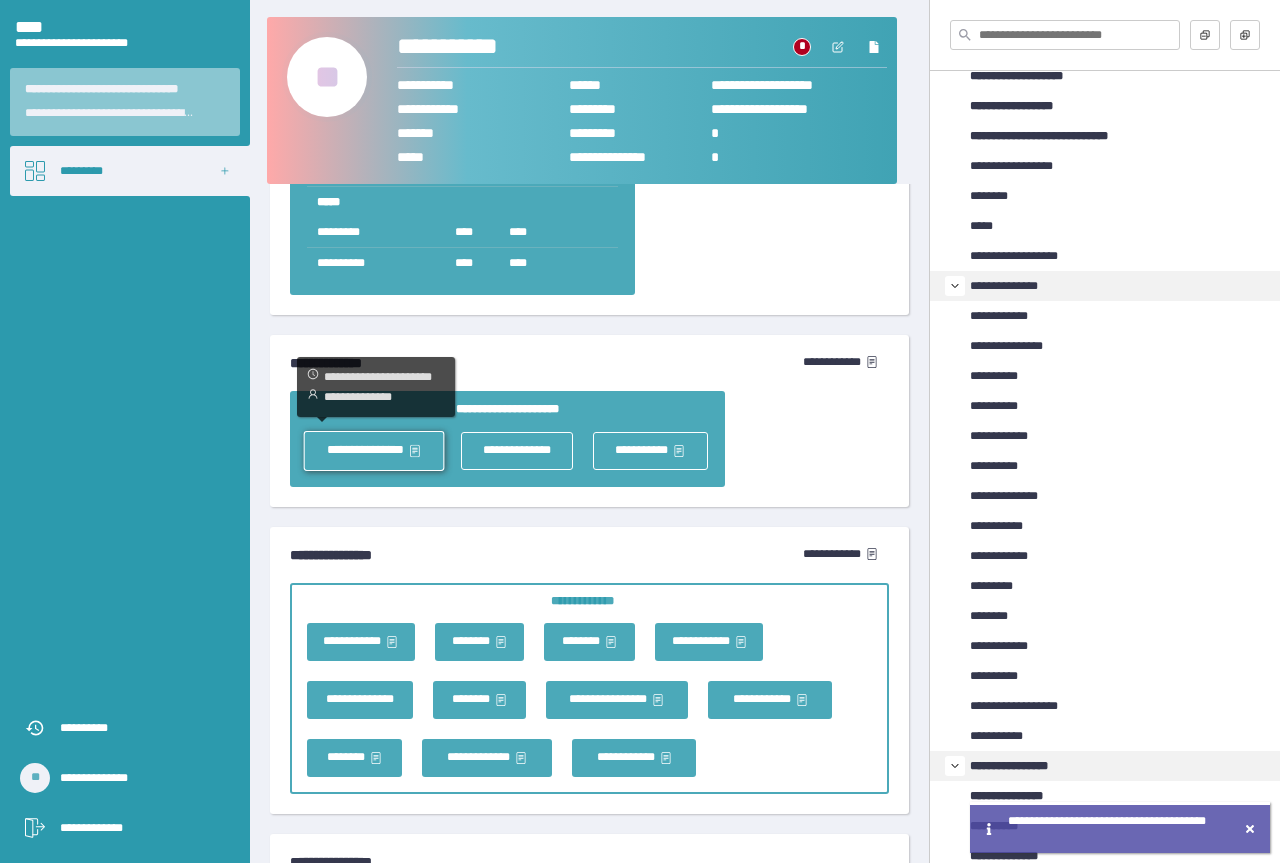 click 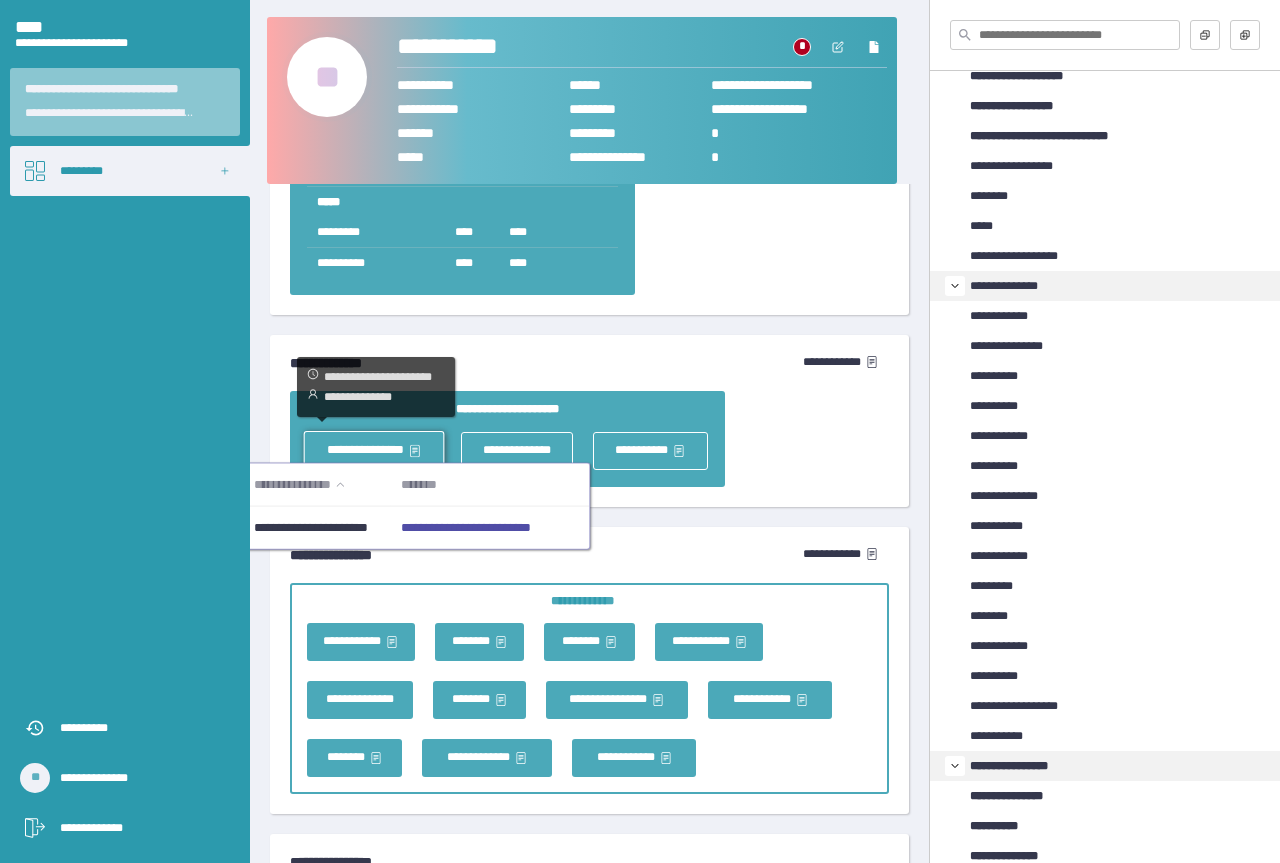 click on "**********" at bounding box center [465, 528] 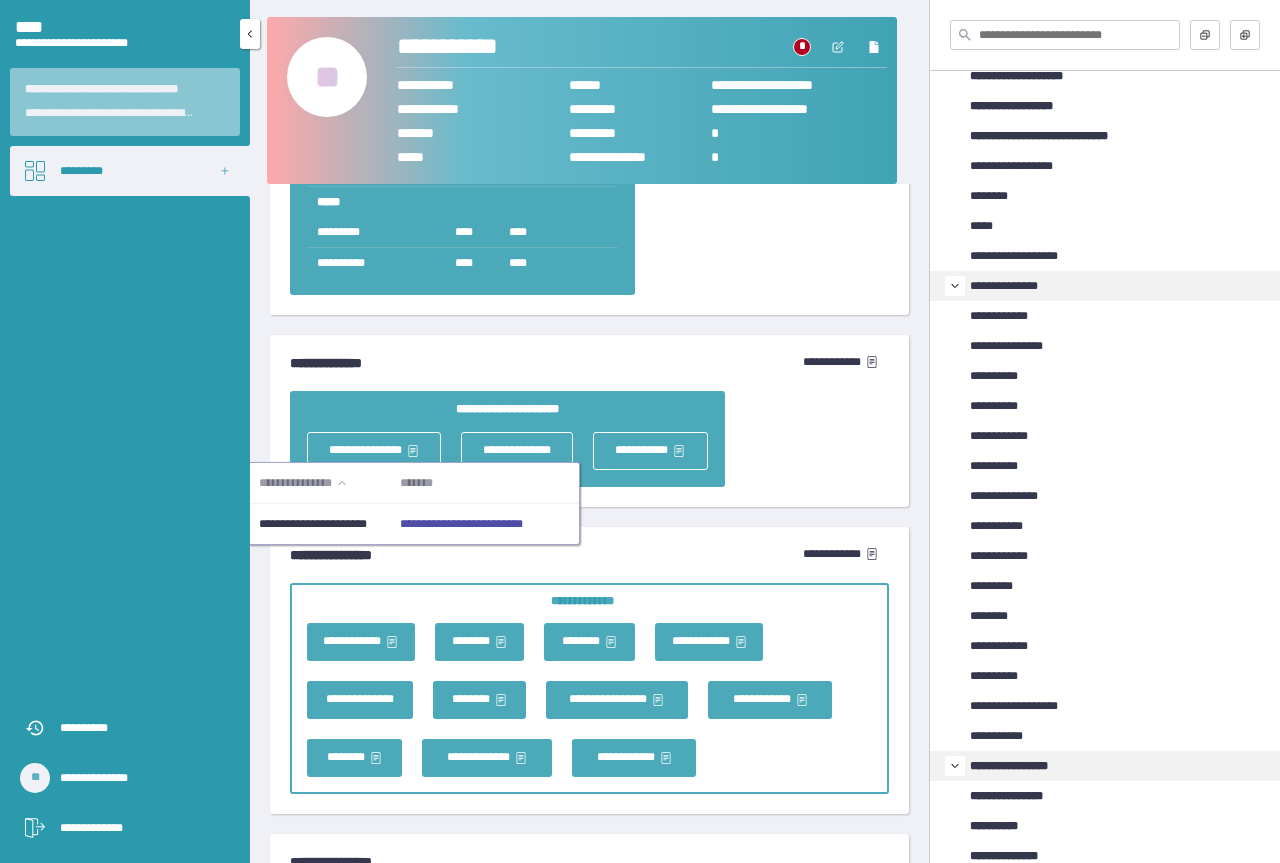 click on "*********" at bounding box center [130, 171] 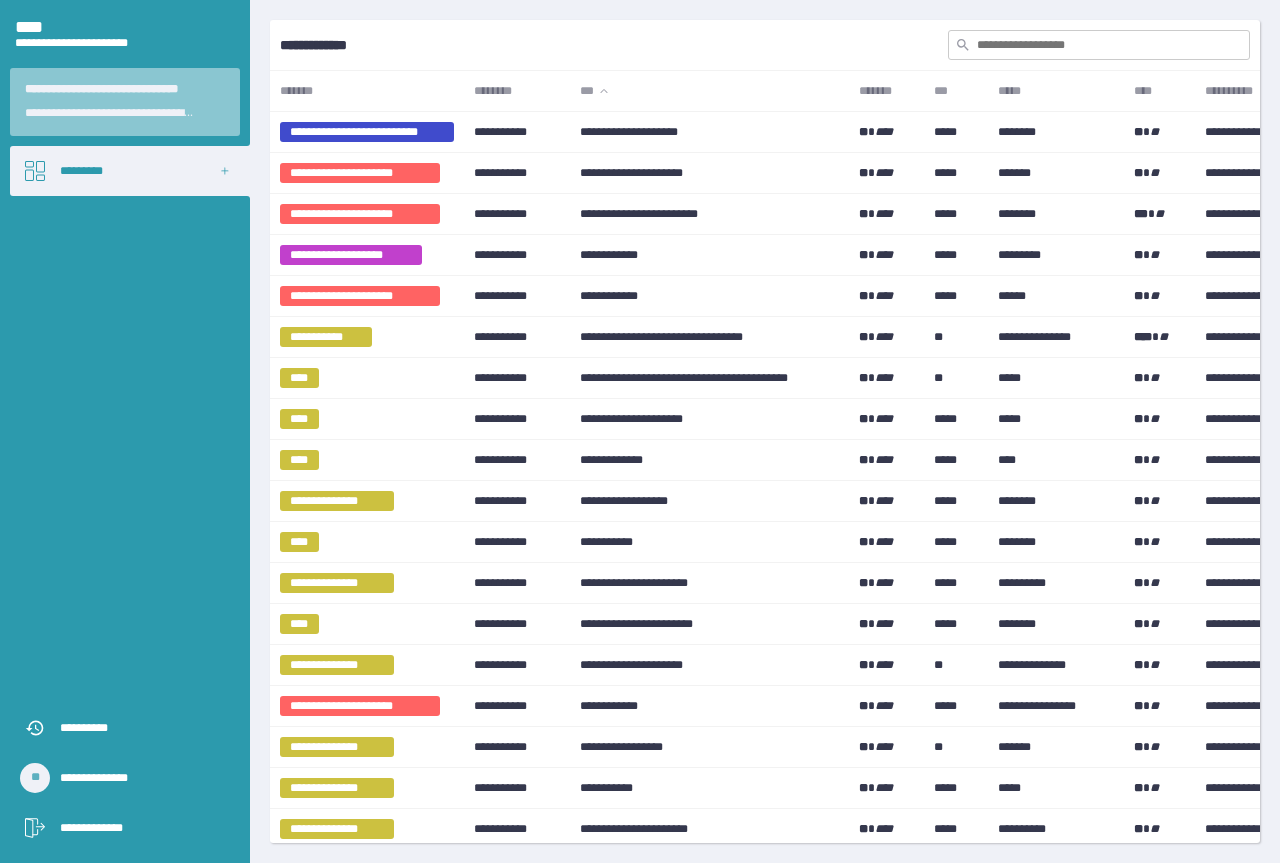 click at bounding box center (1099, 45) 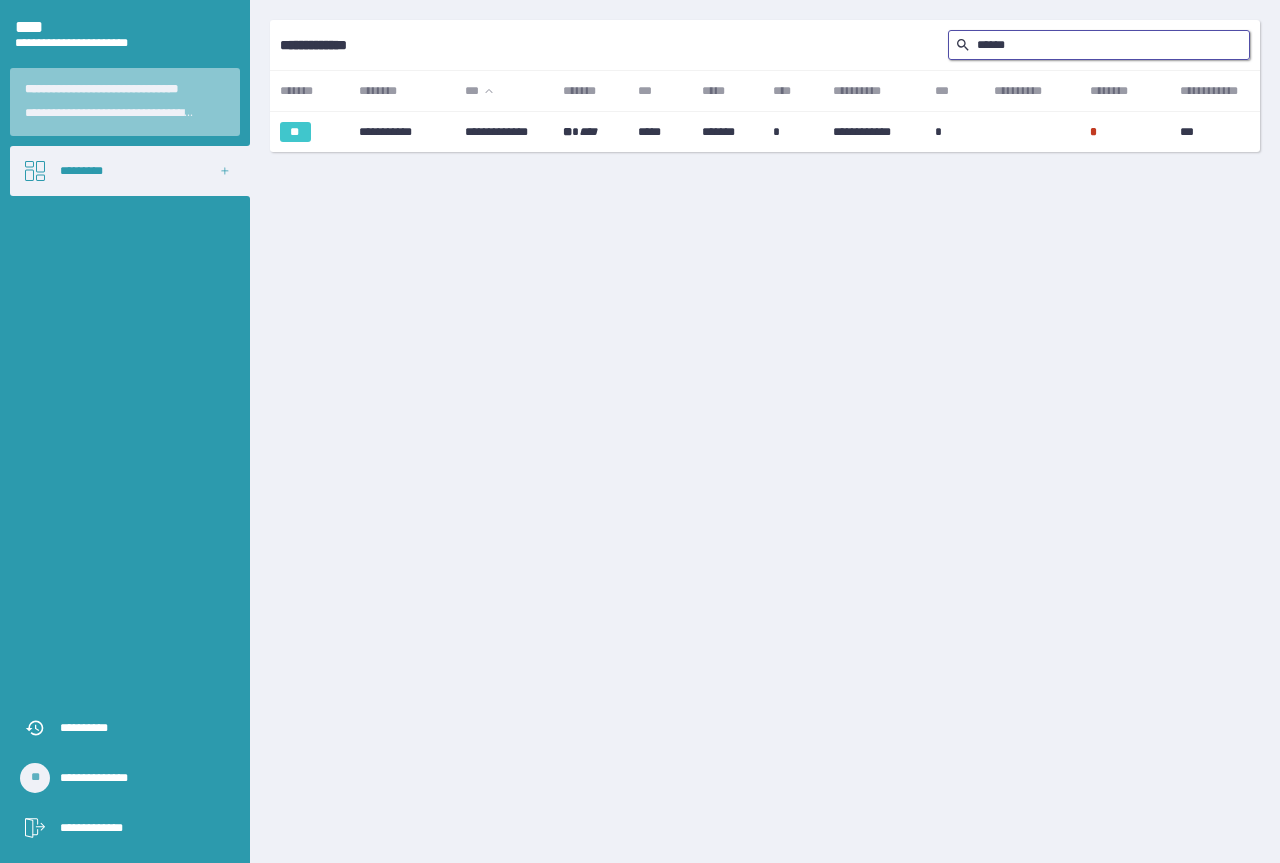 drag, startPoint x: 1046, startPoint y: 39, endPoint x: 1002, endPoint y: 46, distance: 44.553337 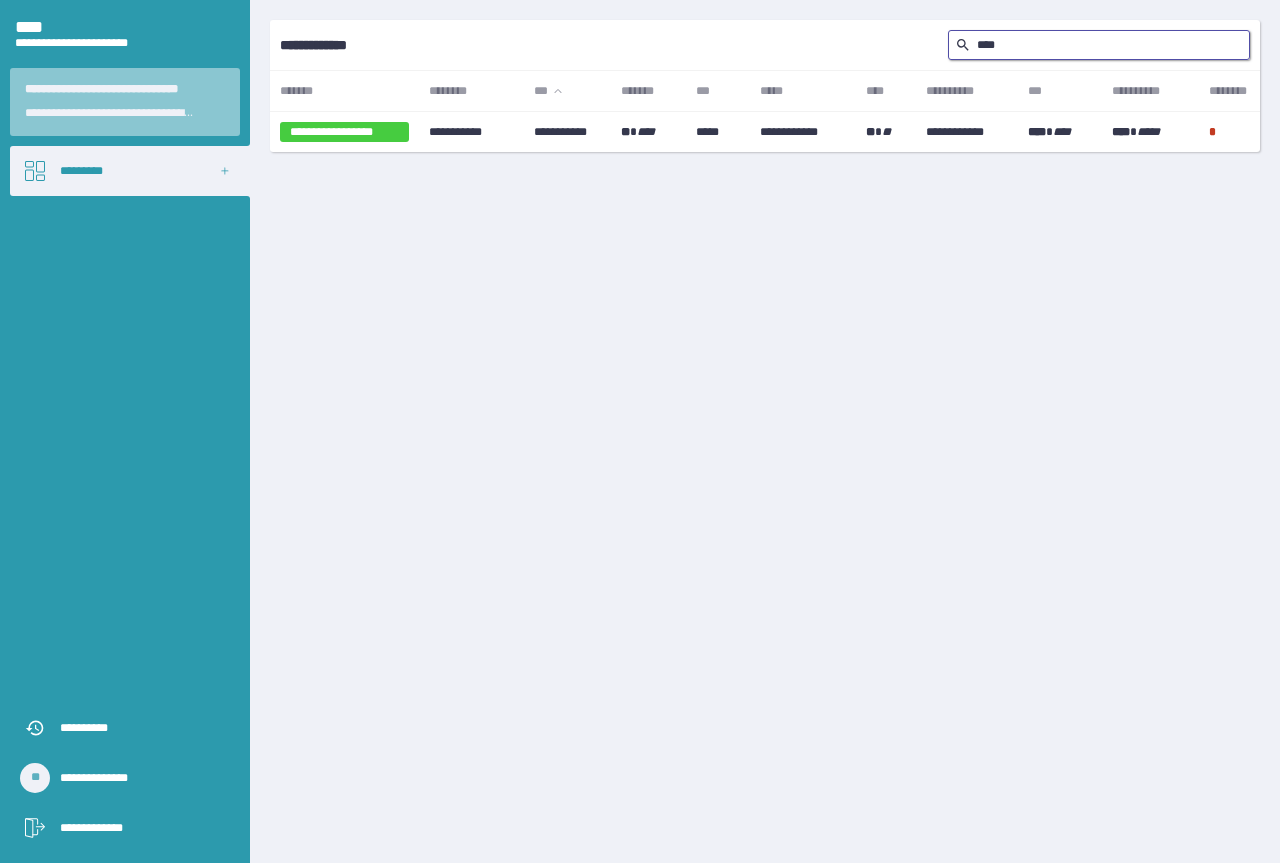 type on "****" 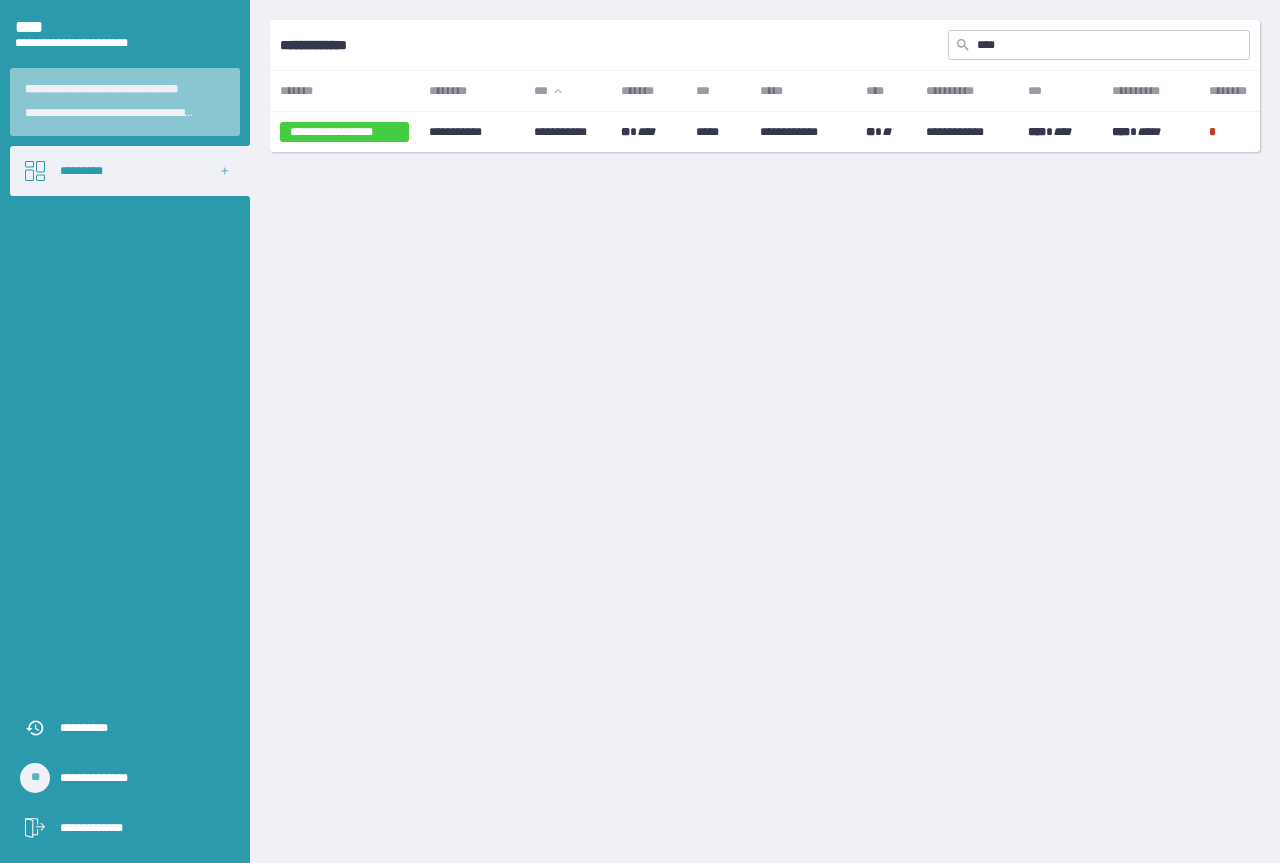 click on "**********" at bounding box center [765, 45] 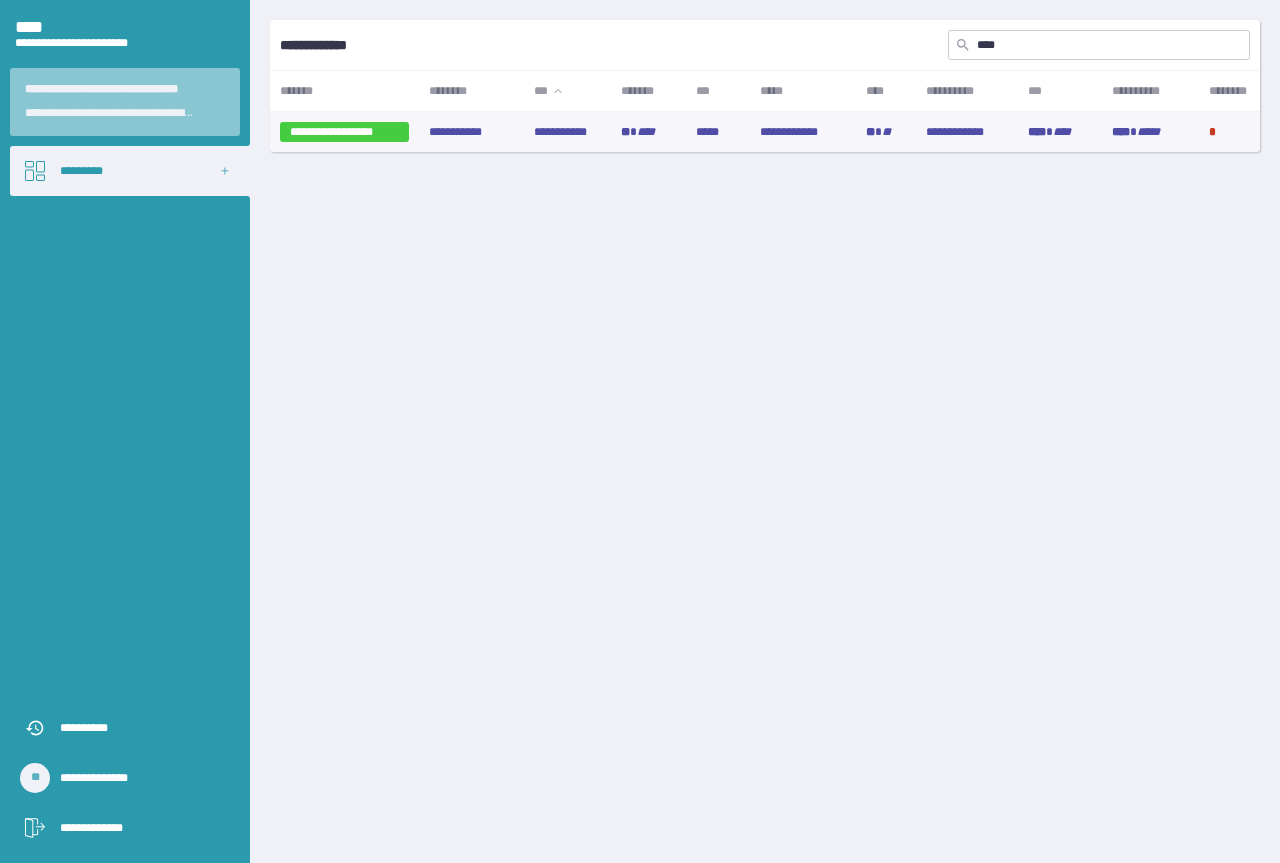 click on "**********" at bounding box center [344, 132] 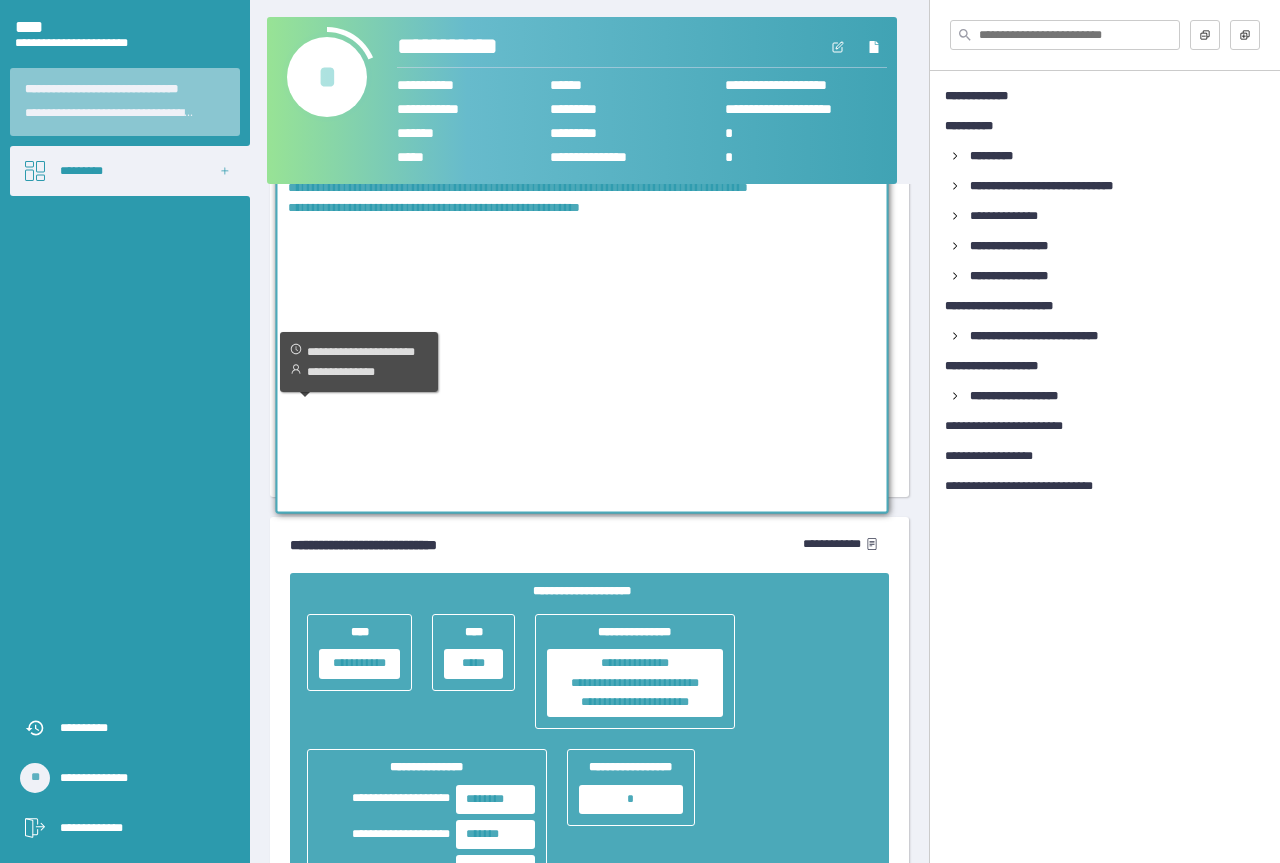 scroll, scrollTop: 1400, scrollLeft: 0, axis: vertical 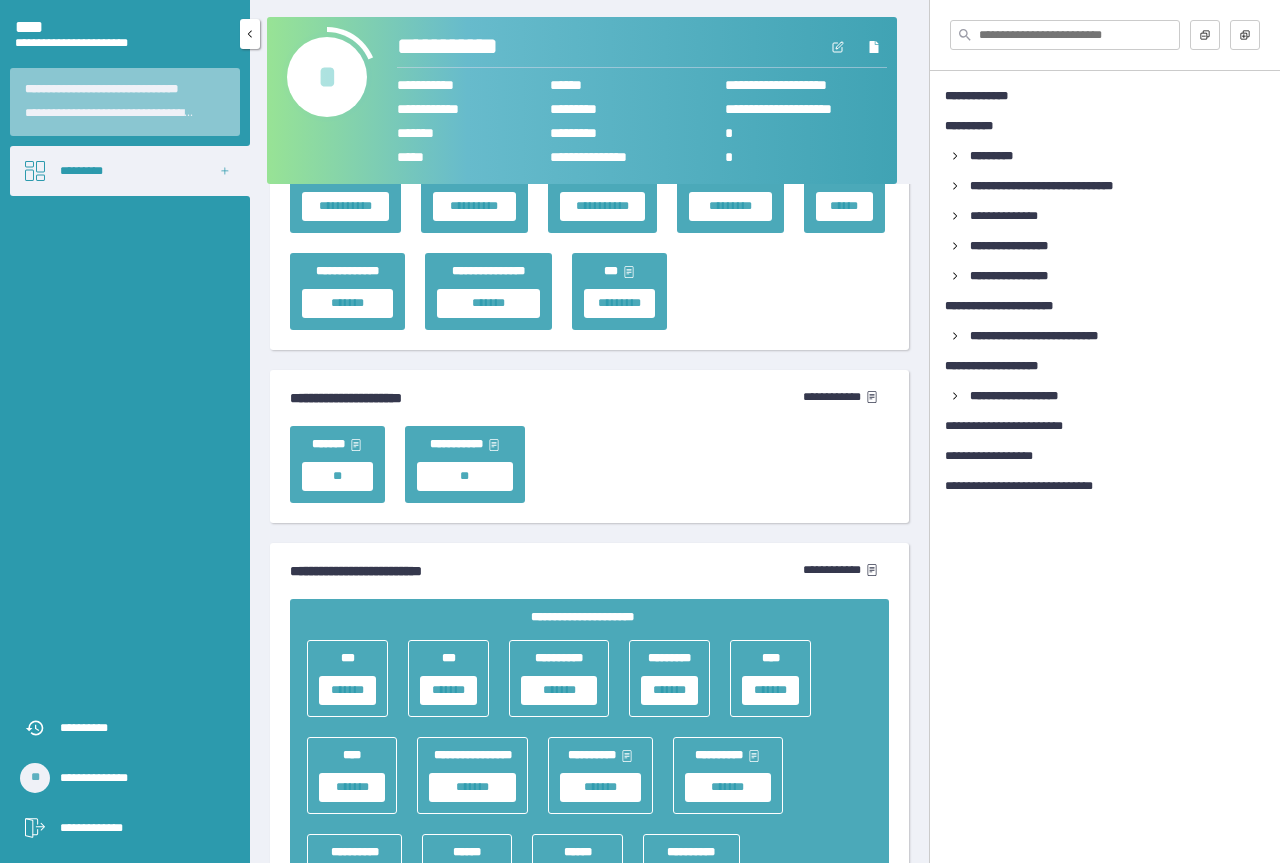 click on "*********" at bounding box center [130, 171] 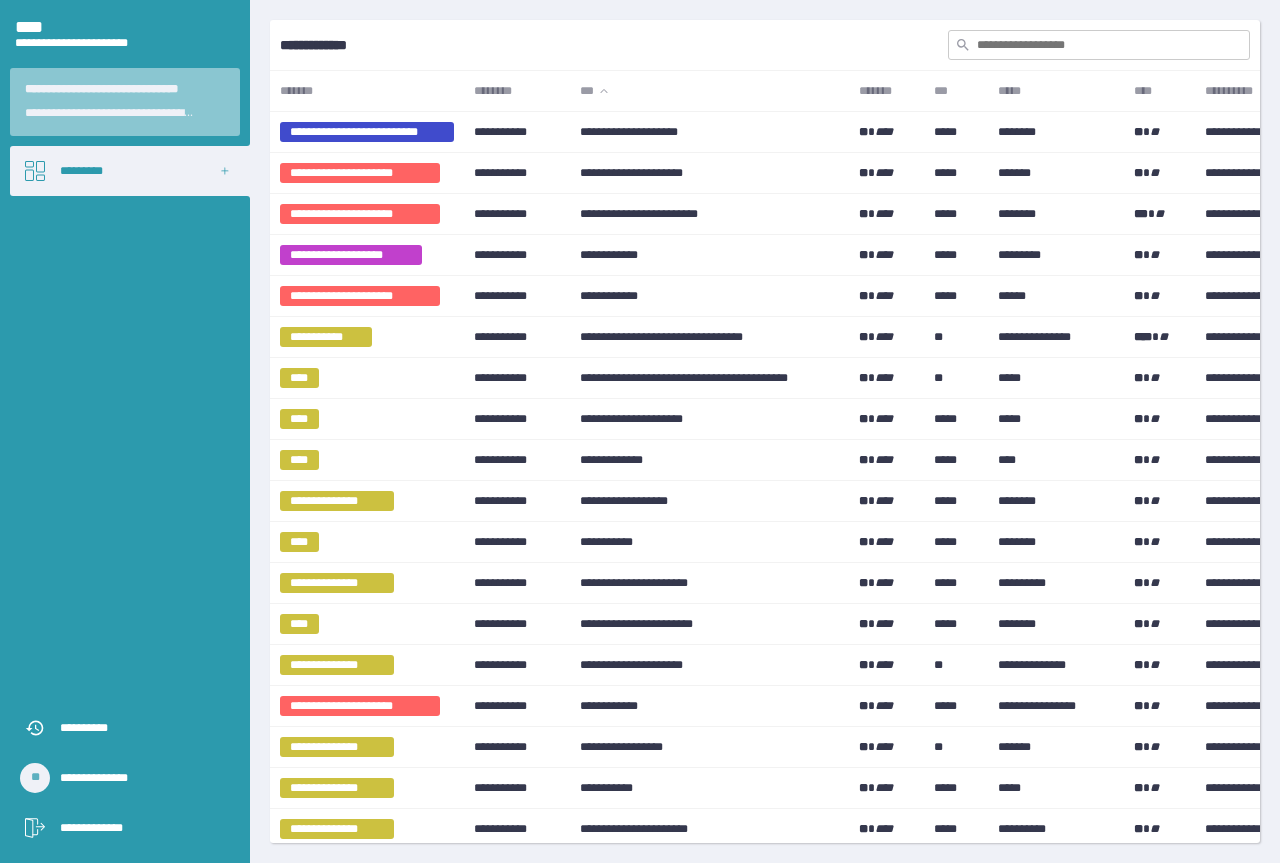 click at bounding box center (1099, 45) 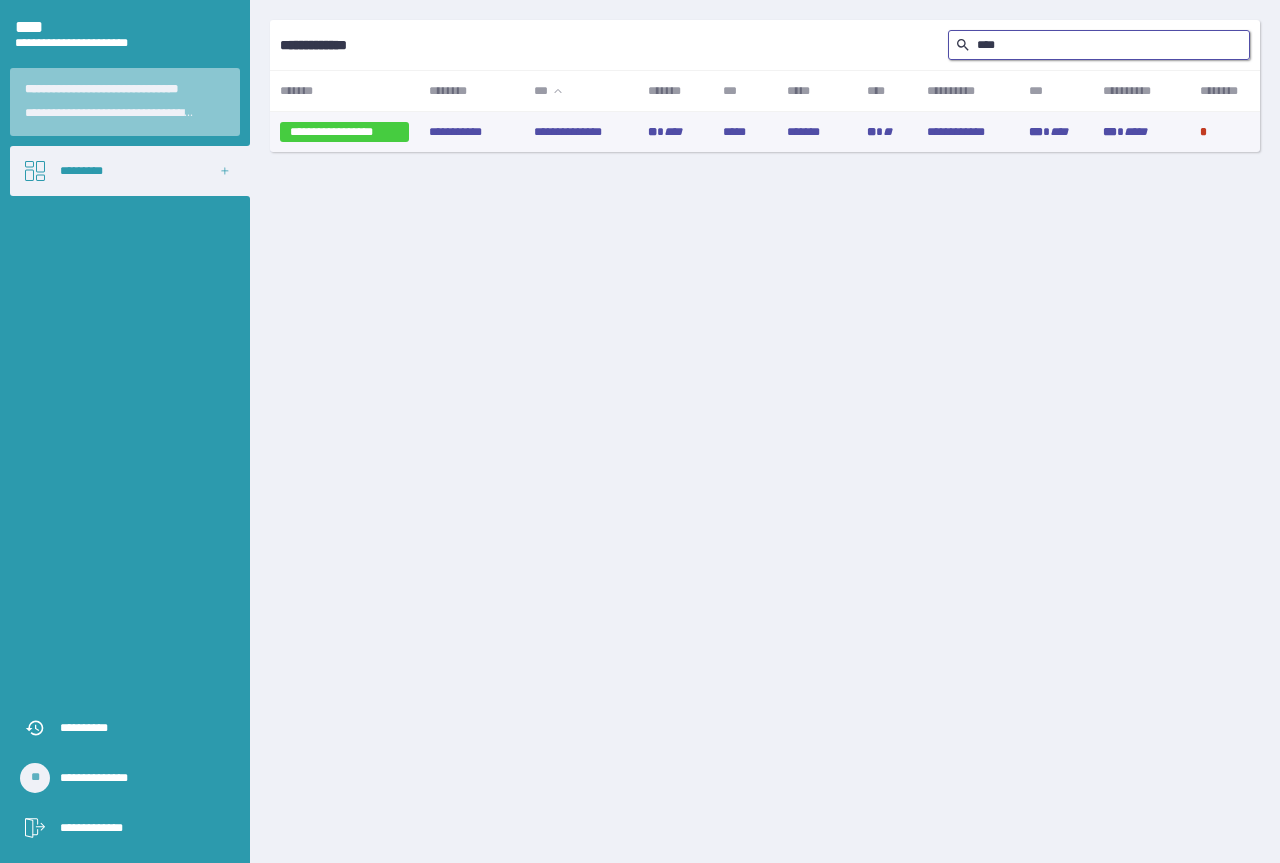 type on "****" 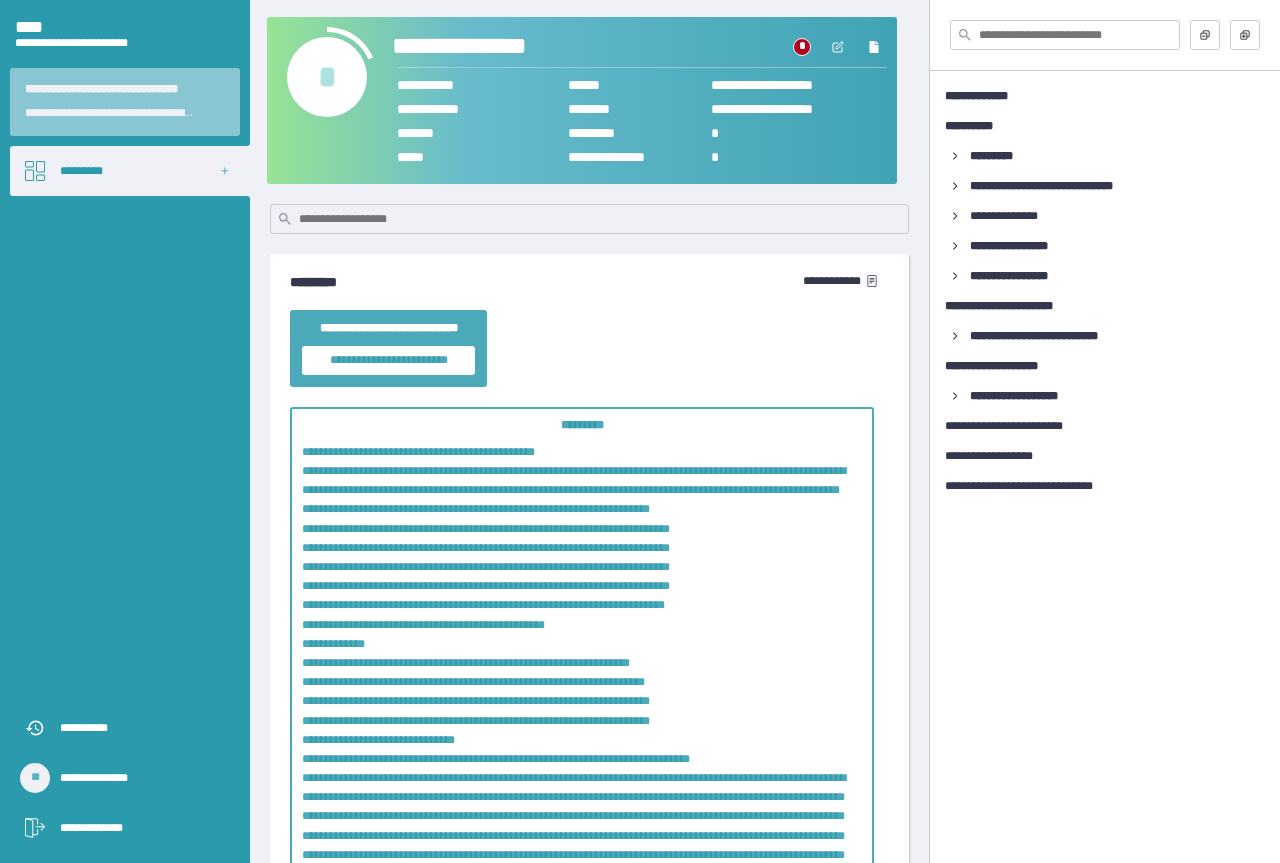 click on "**********" at bounding box center (490, 47) 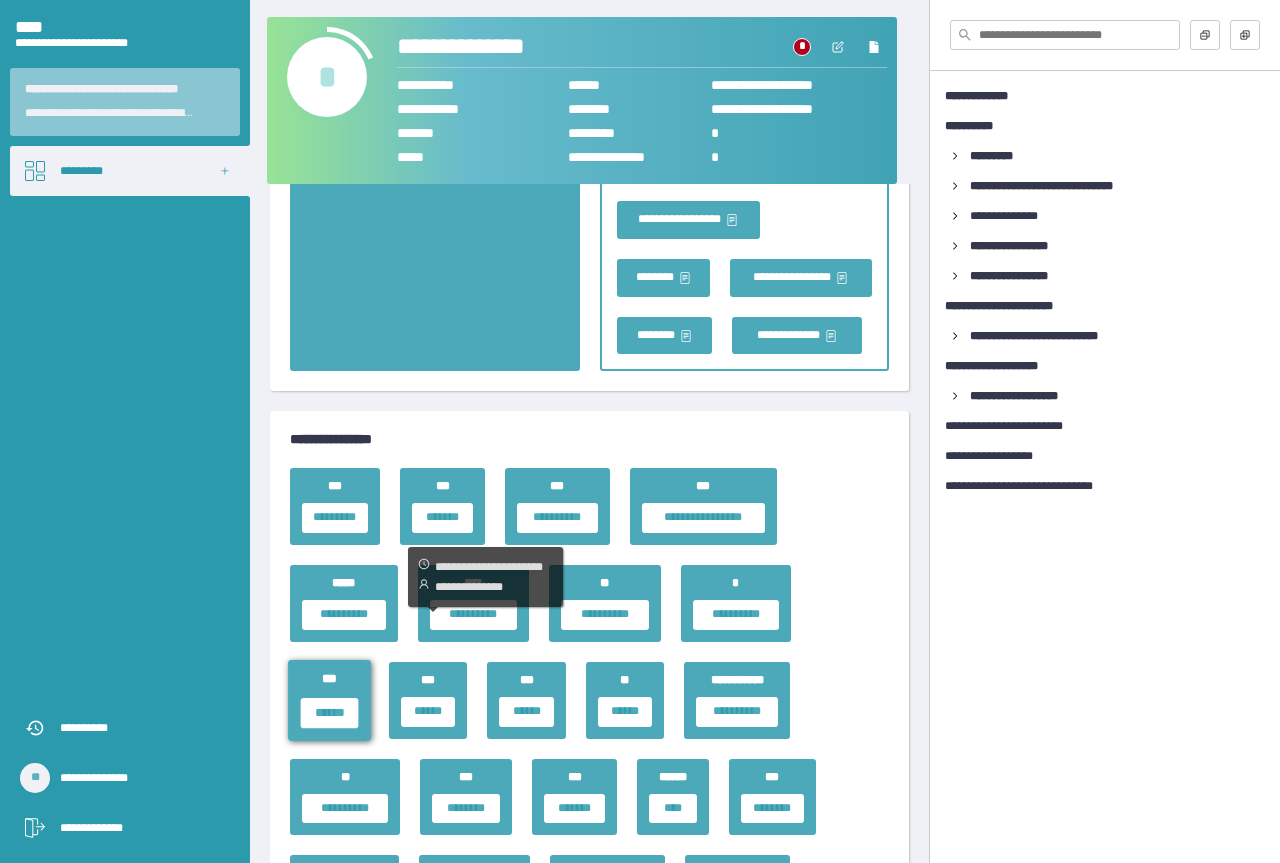 scroll, scrollTop: 3800, scrollLeft: 0, axis: vertical 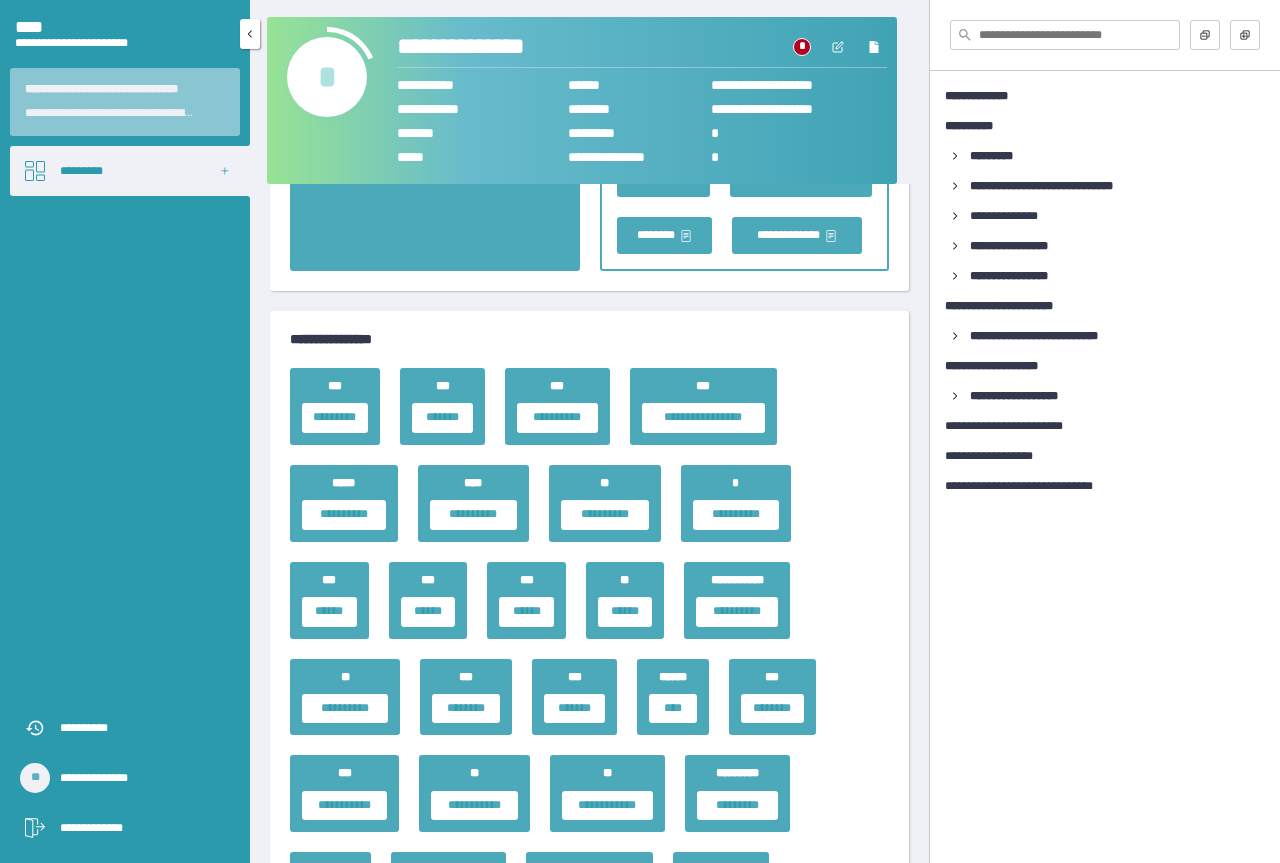 click on "*********" at bounding box center [130, 171] 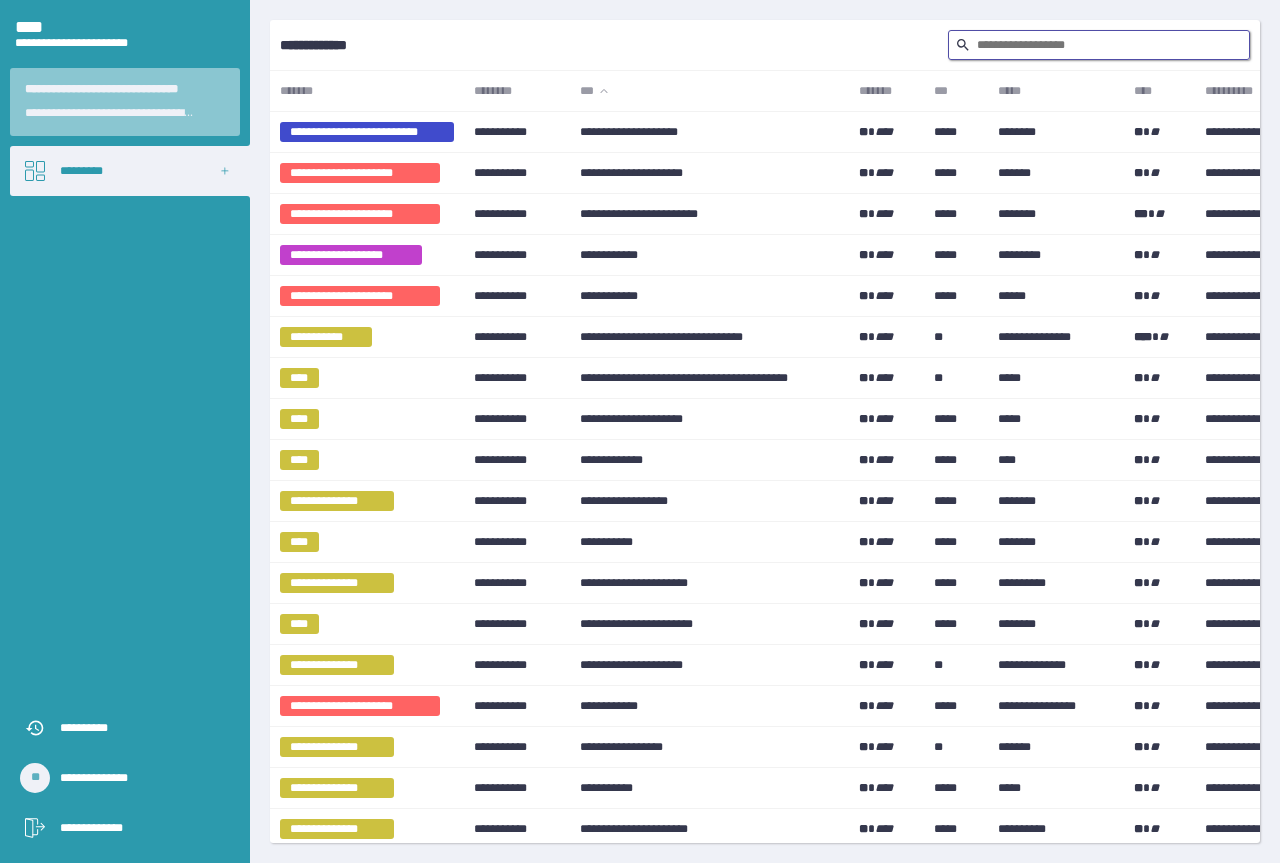 click at bounding box center [1099, 45] 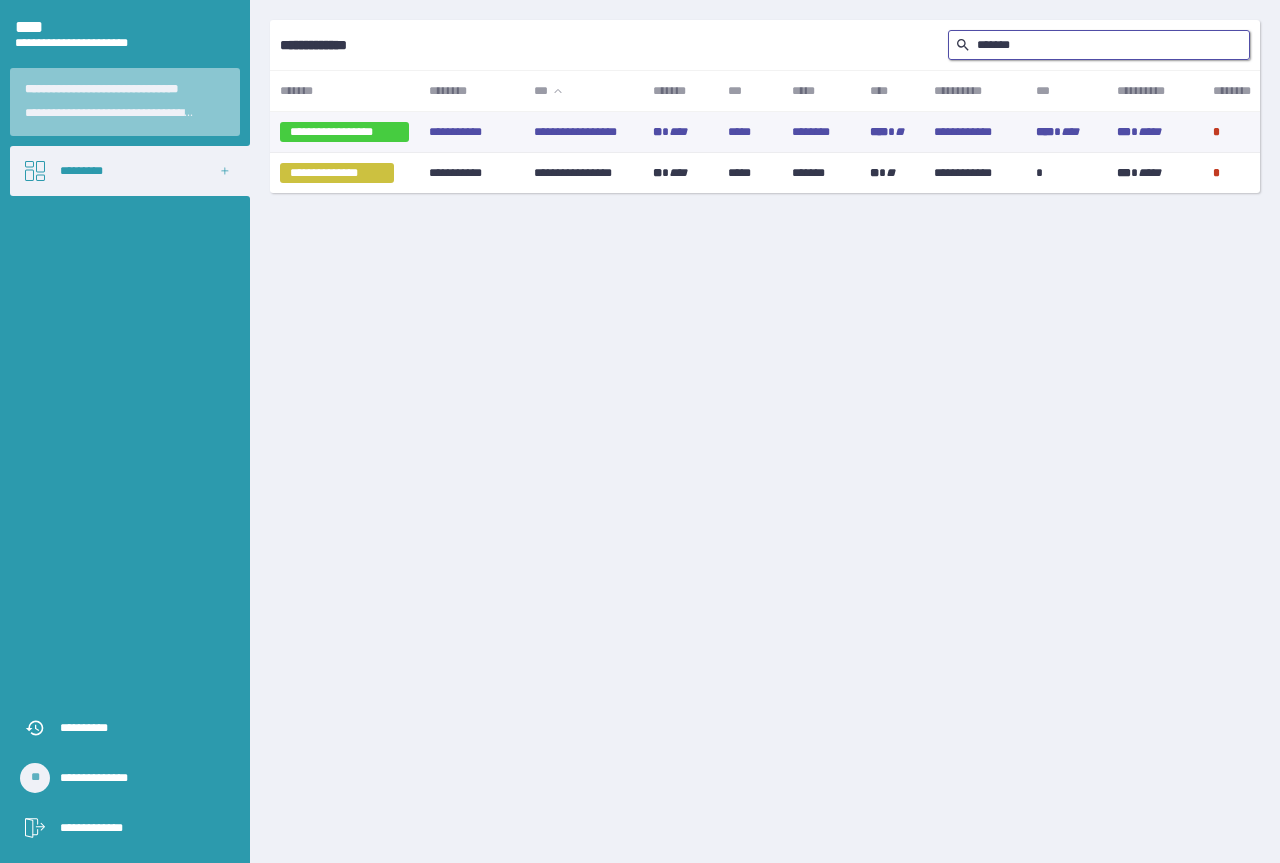 type on "*******" 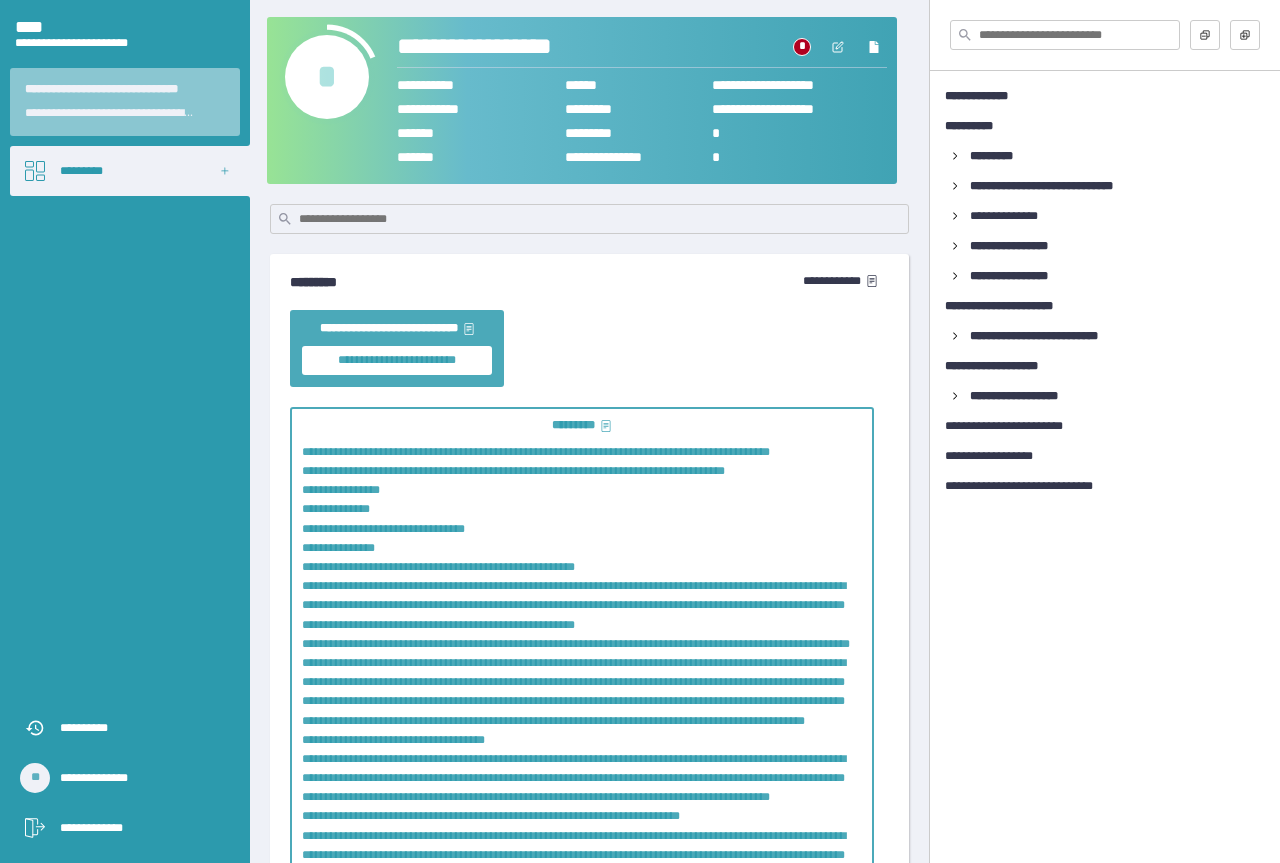 click on "*" at bounding box center [327, 77] 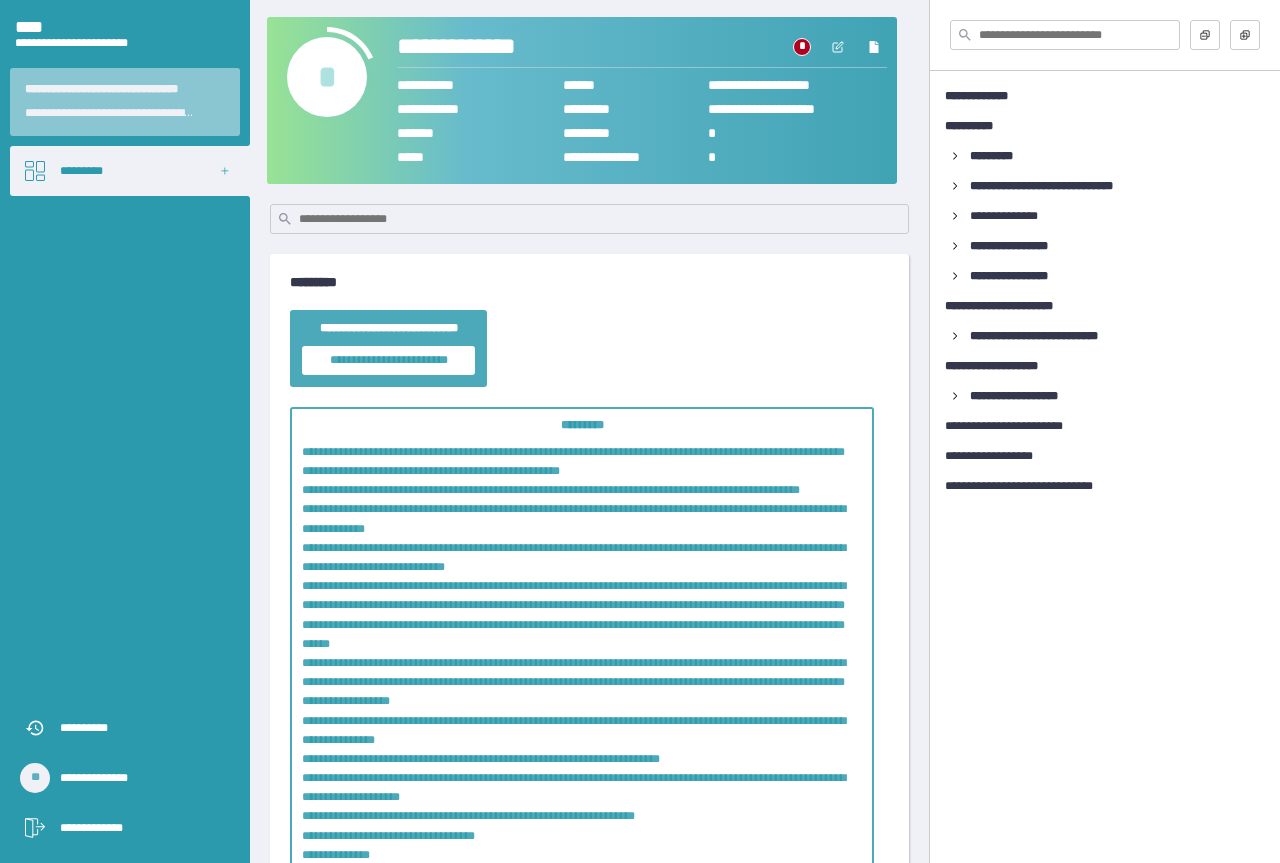 scroll, scrollTop: 0, scrollLeft: 0, axis: both 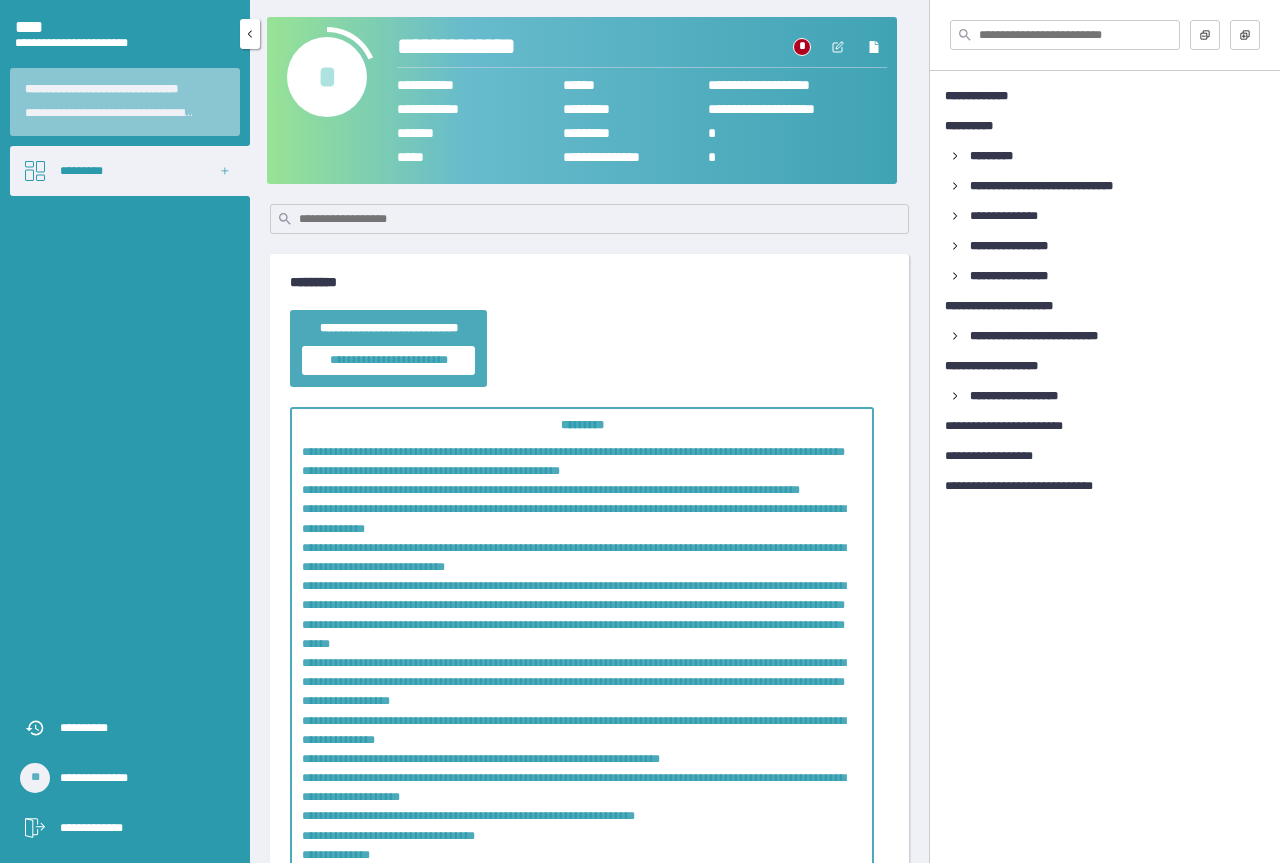 click on "*********" at bounding box center (130, 171) 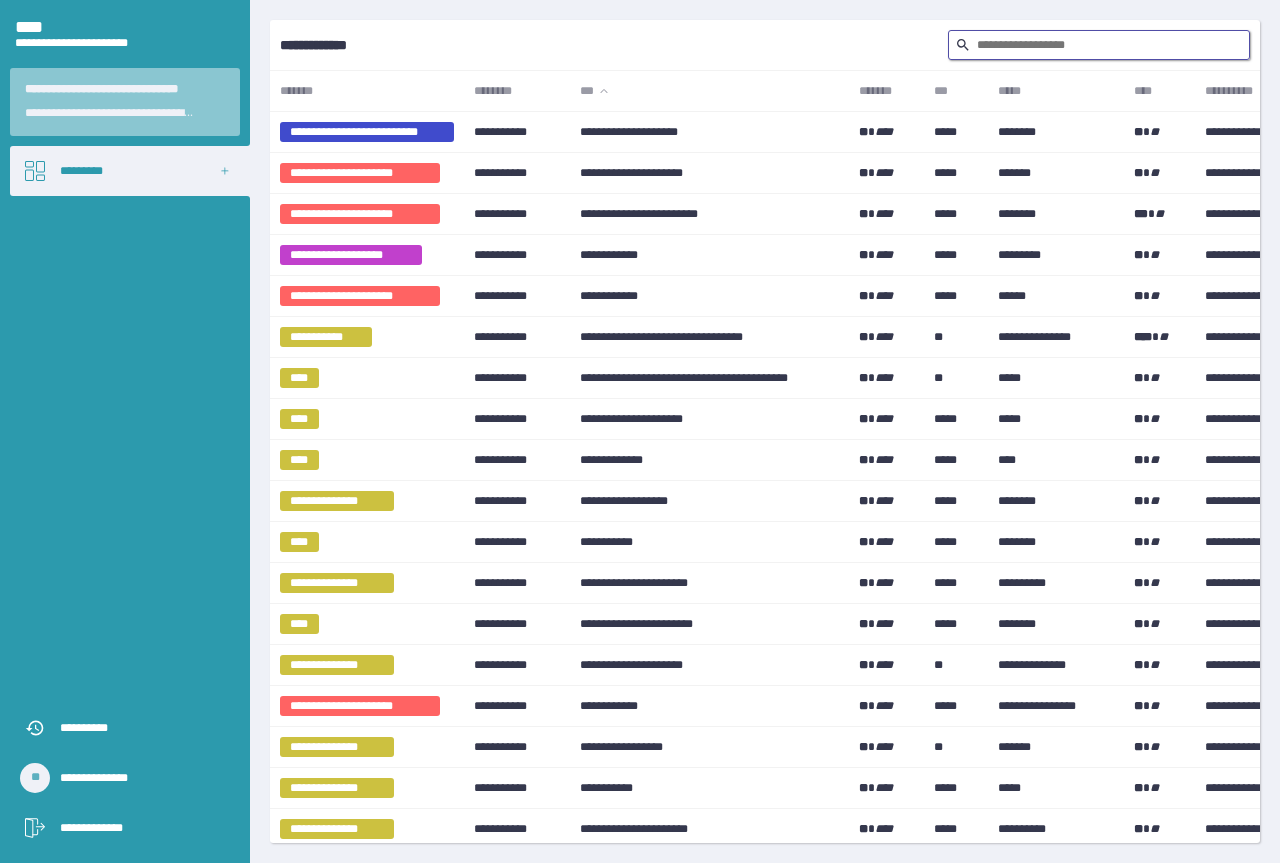 click at bounding box center (1099, 45) 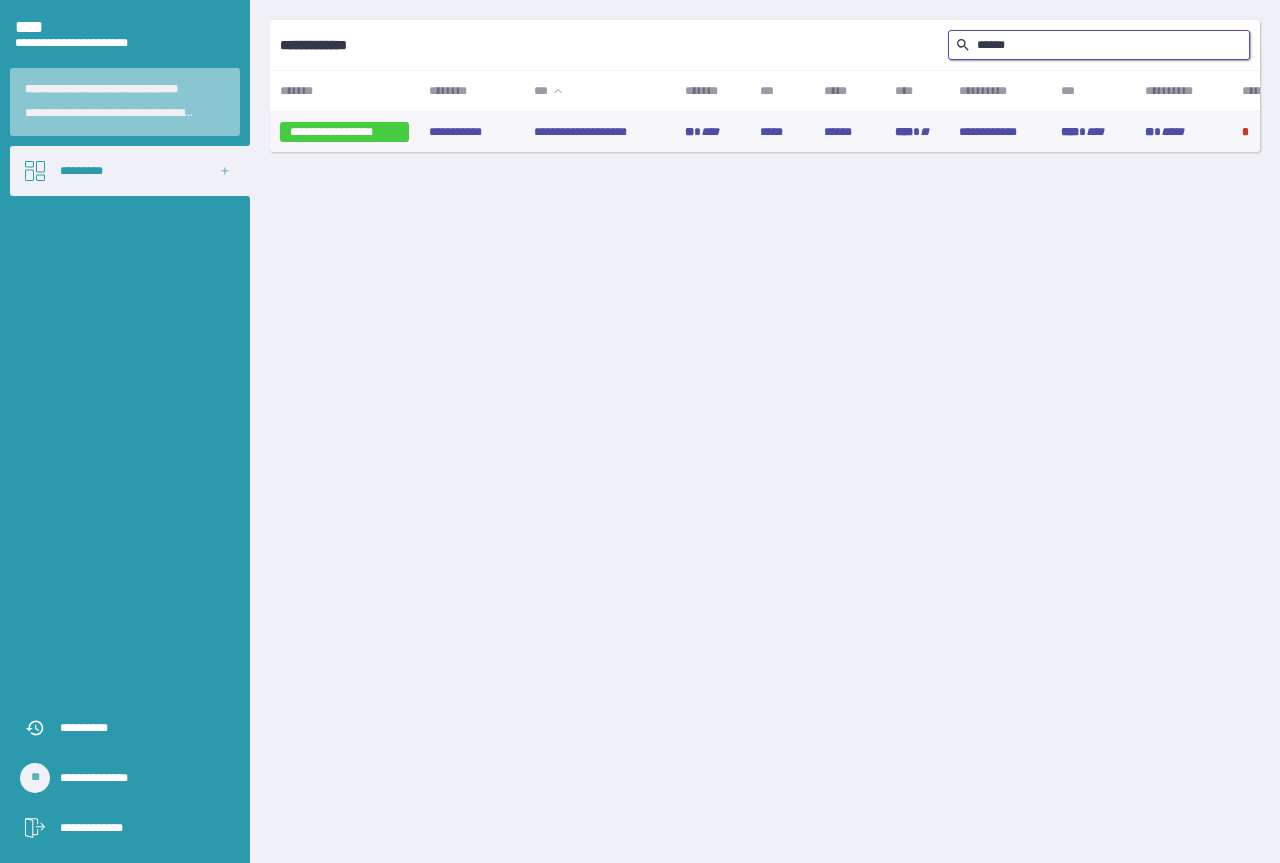 type on "******" 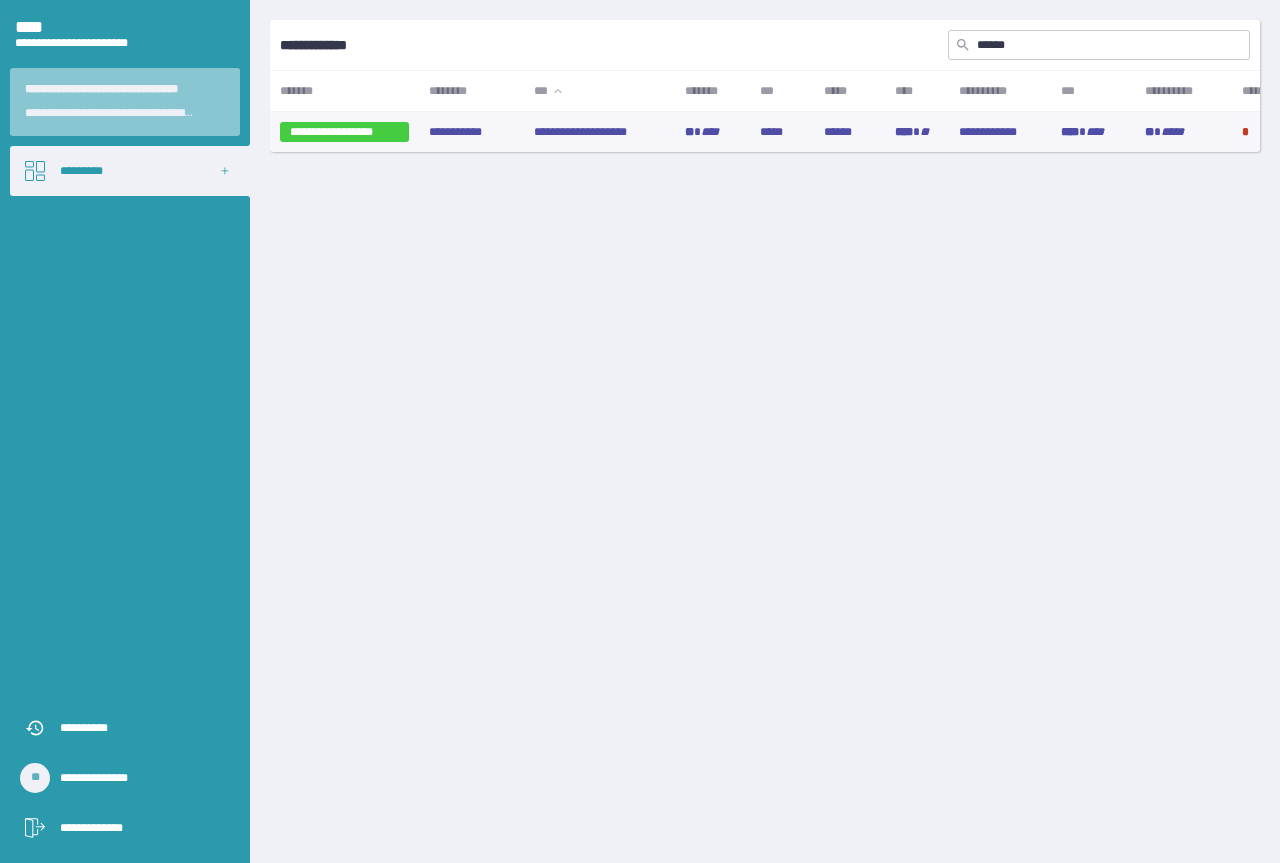 click on "****" at bounding box center [710, 132] 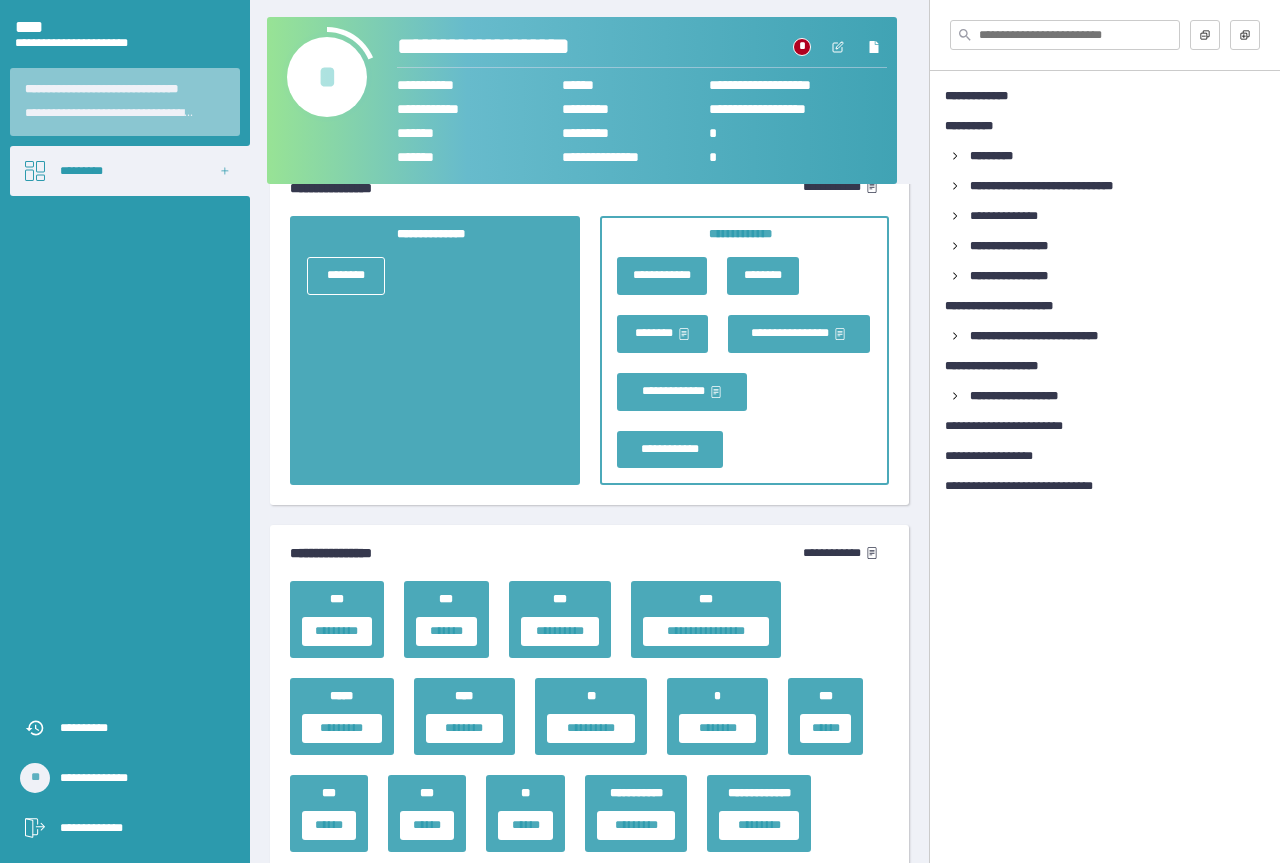 scroll, scrollTop: 4300, scrollLeft: 0, axis: vertical 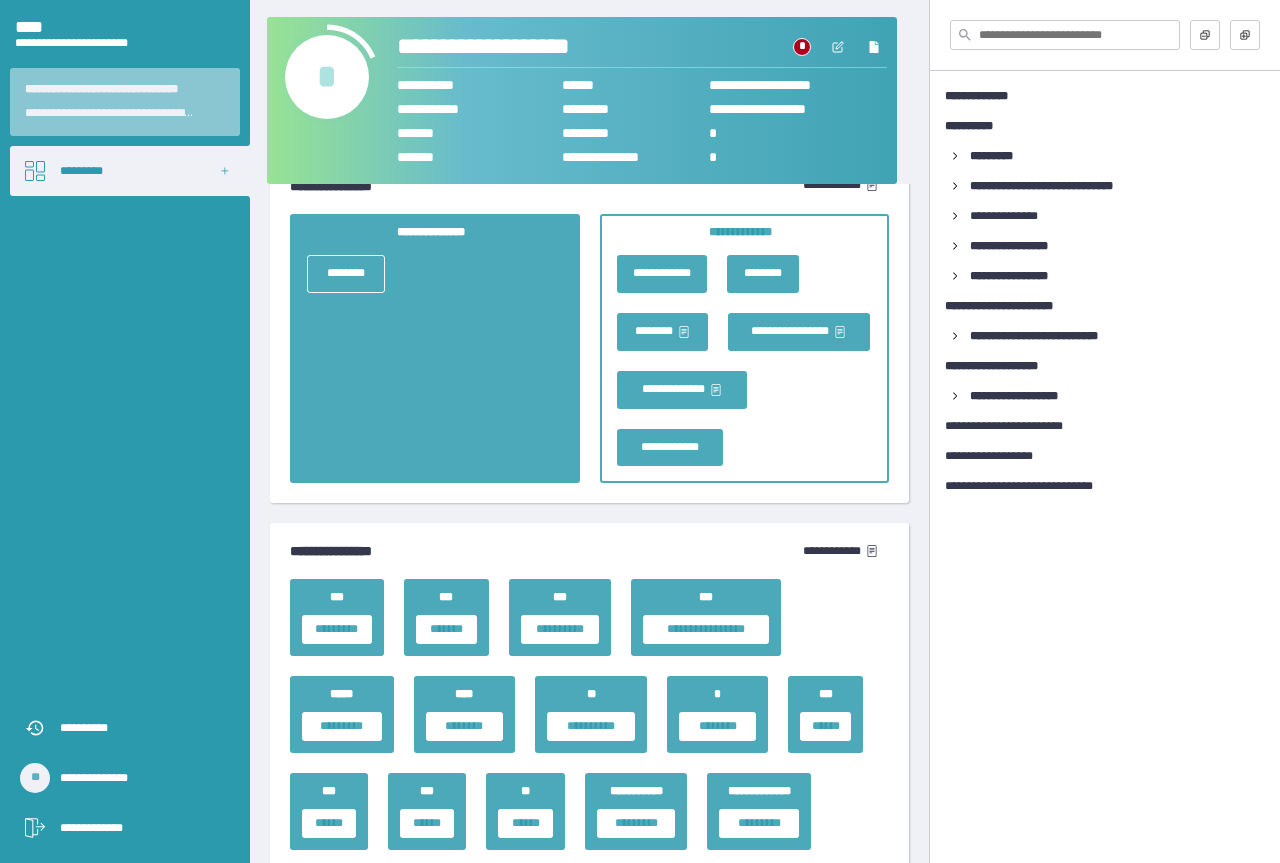 click on "*" at bounding box center (327, 77) 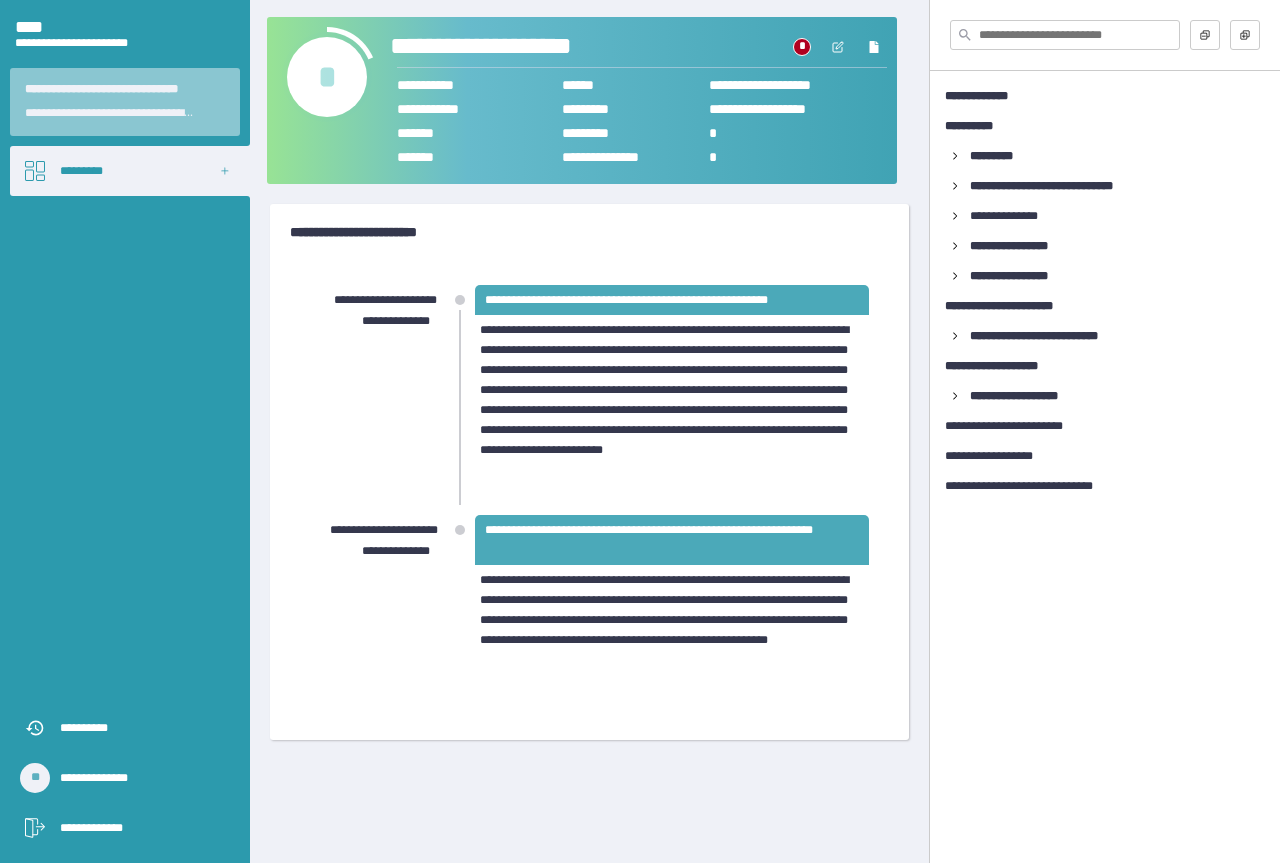 click on "**********" at bounding box center [527, 47] 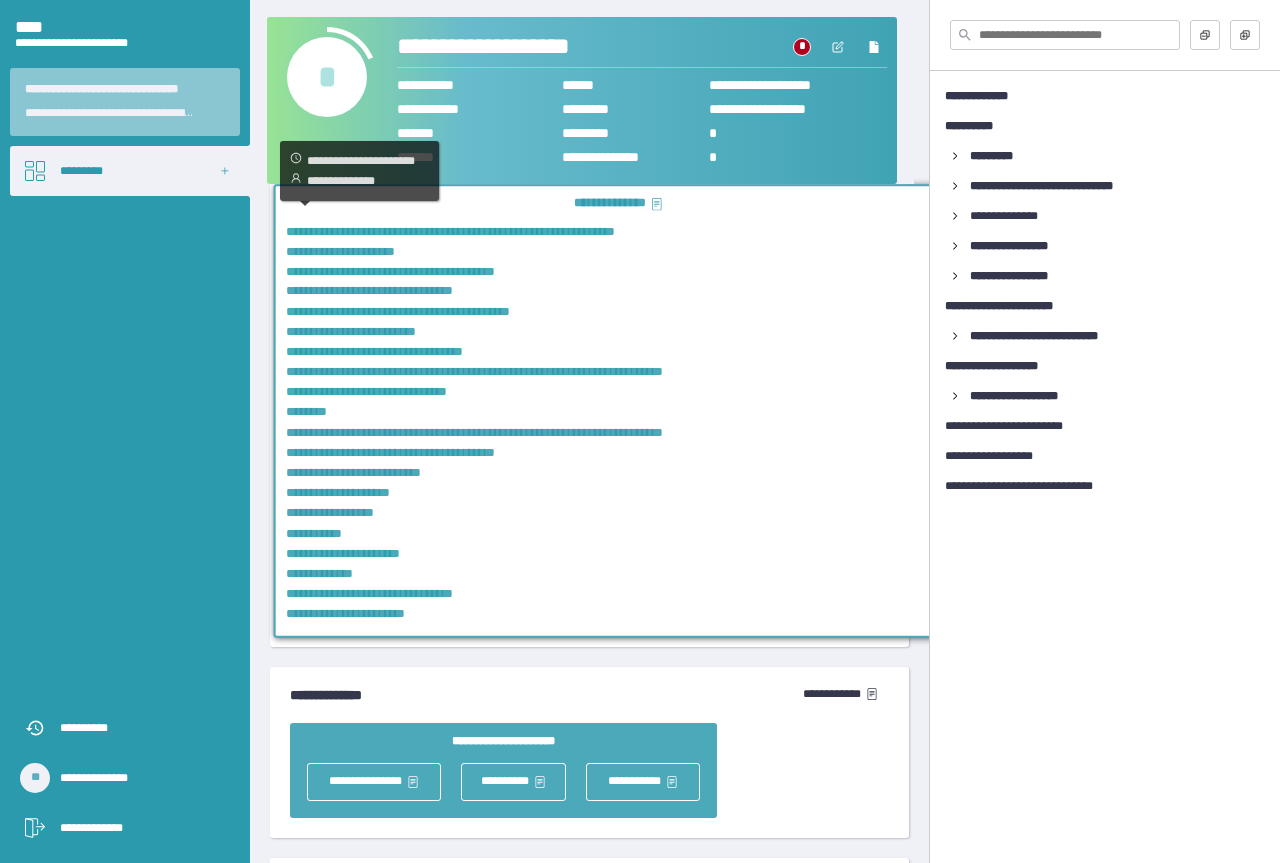 scroll, scrollTop: 4000, scrollLeft: 0, axis: vertical 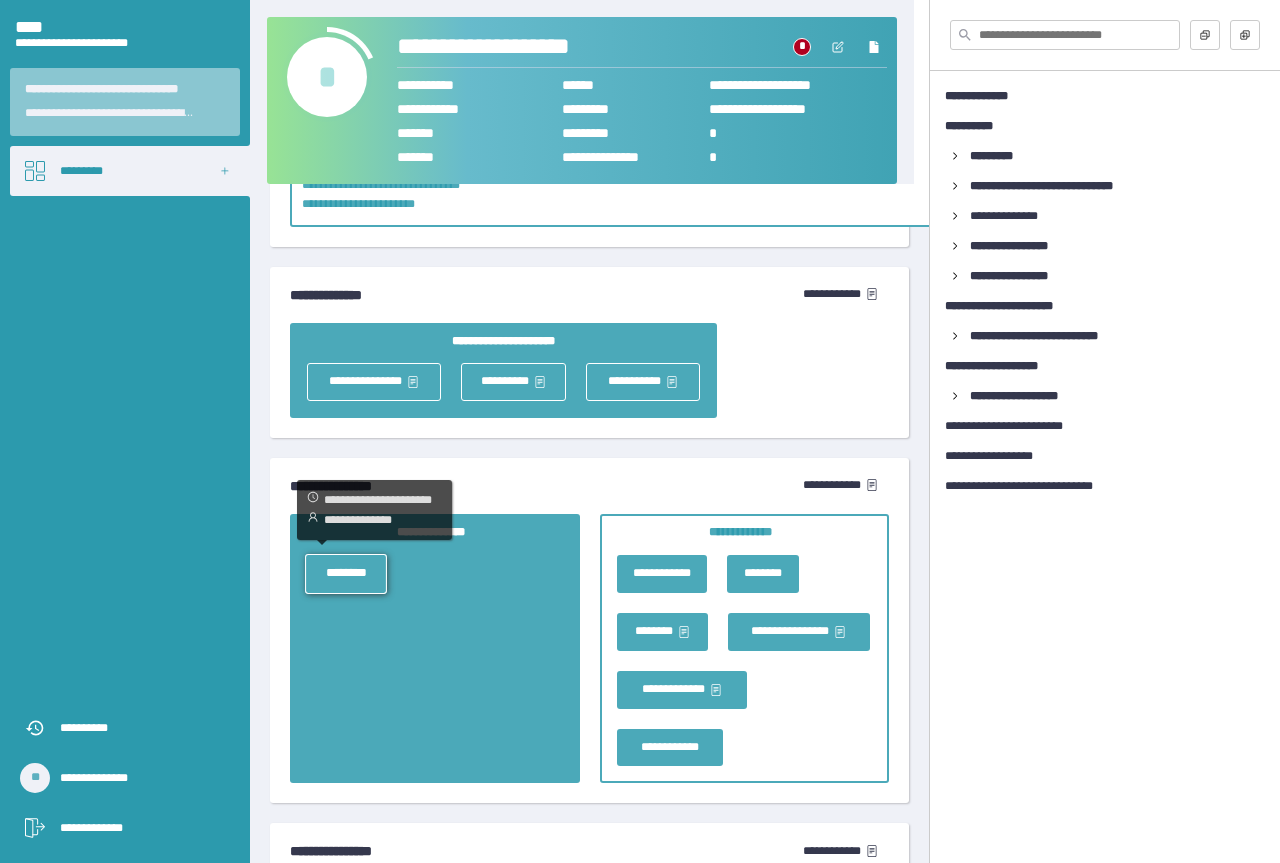 click on "********" at bounding box center [345, 574] 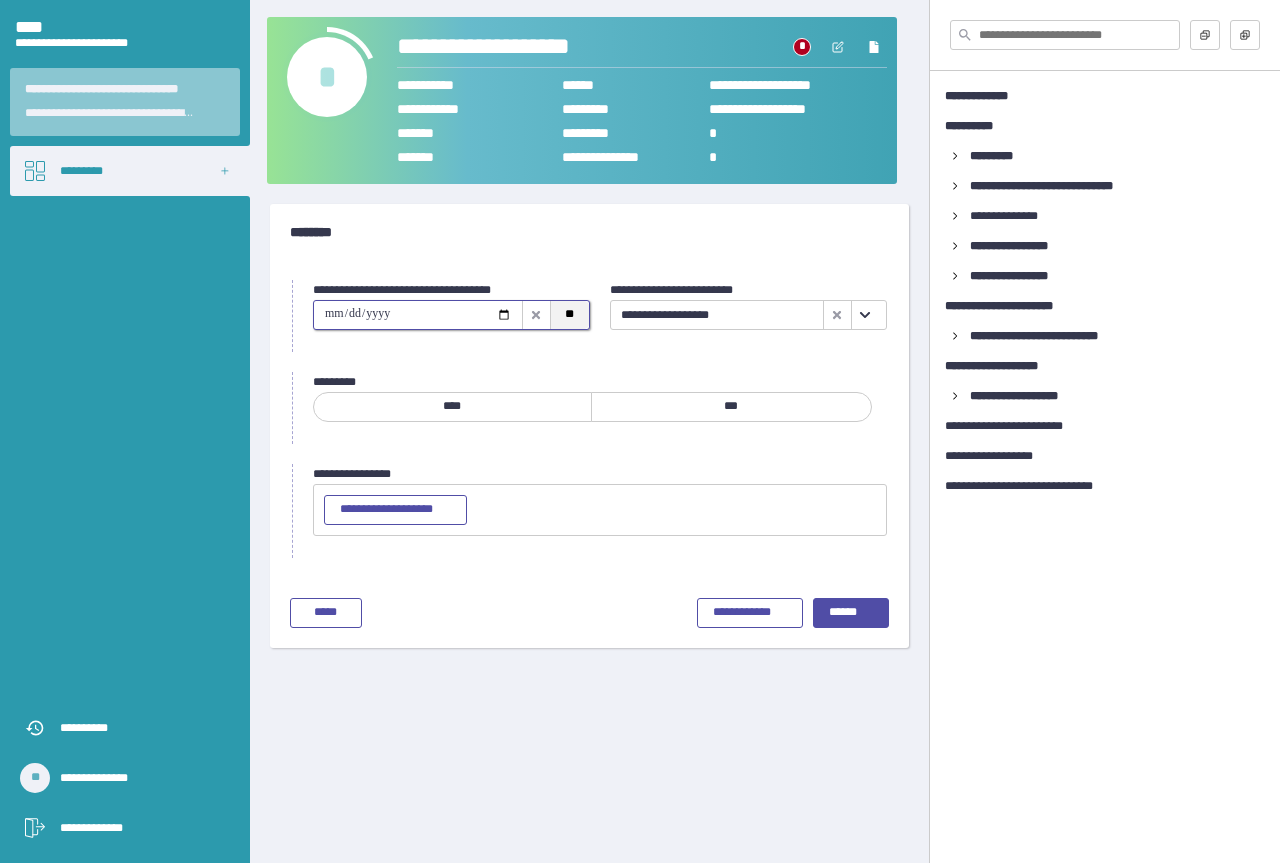 click on "**" at bounding box center (569, 315) 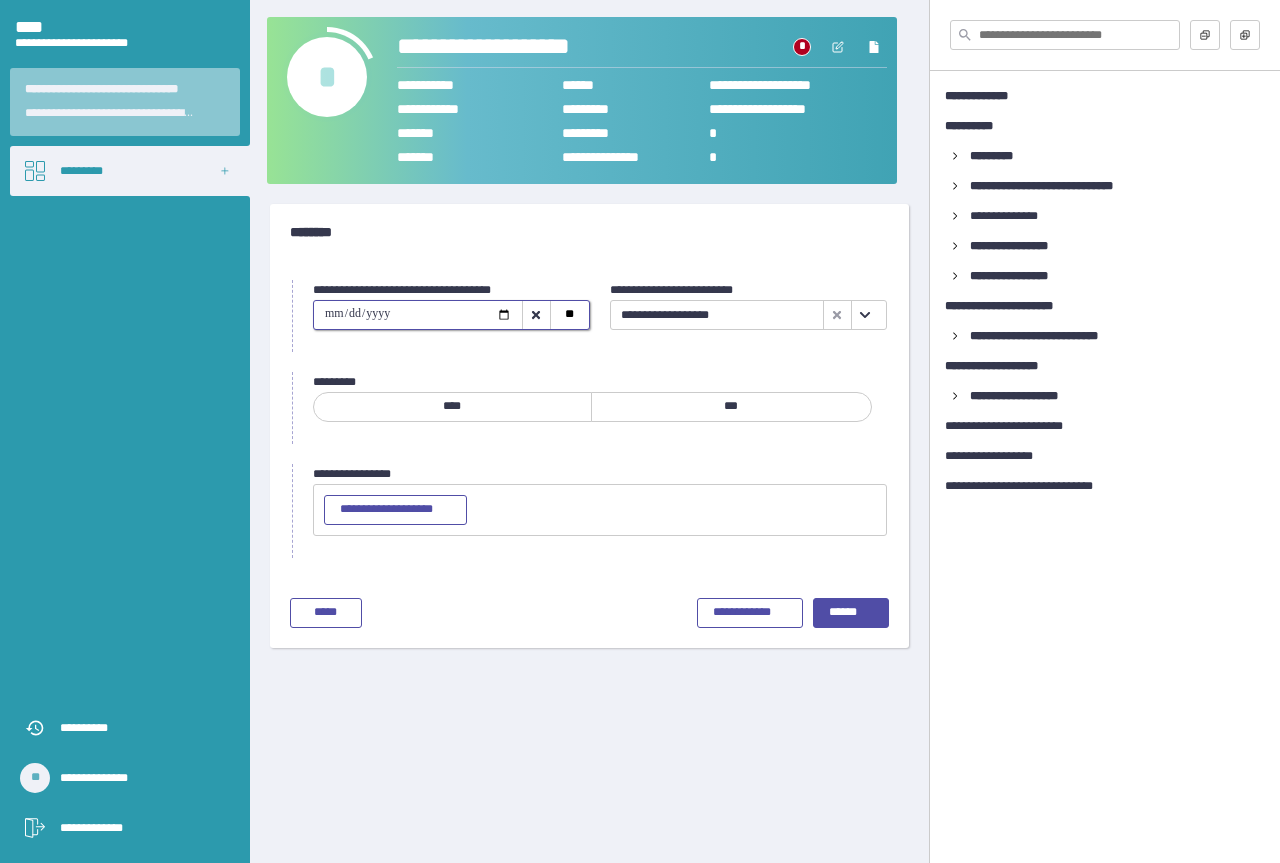 click on "**********" at bounding box center [418, 315] 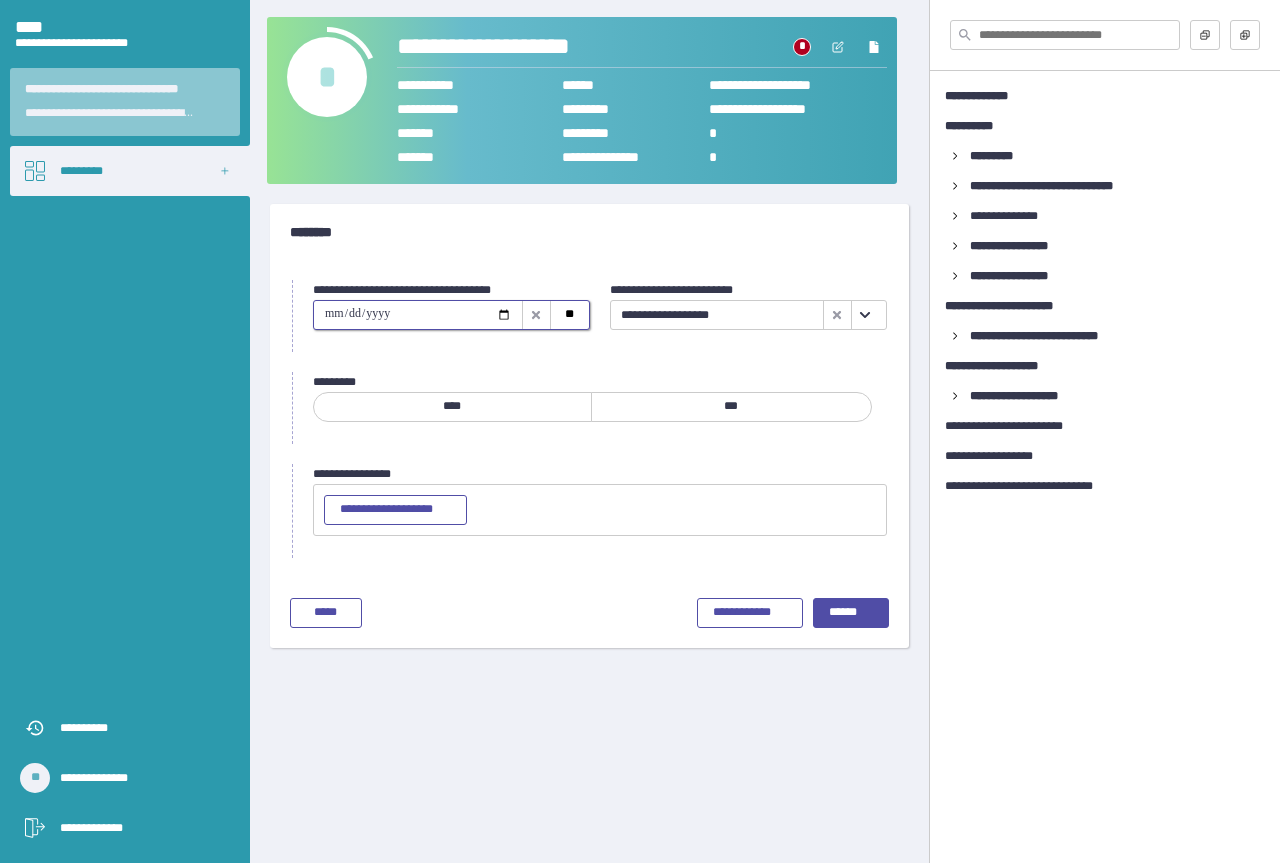 type on "**********" 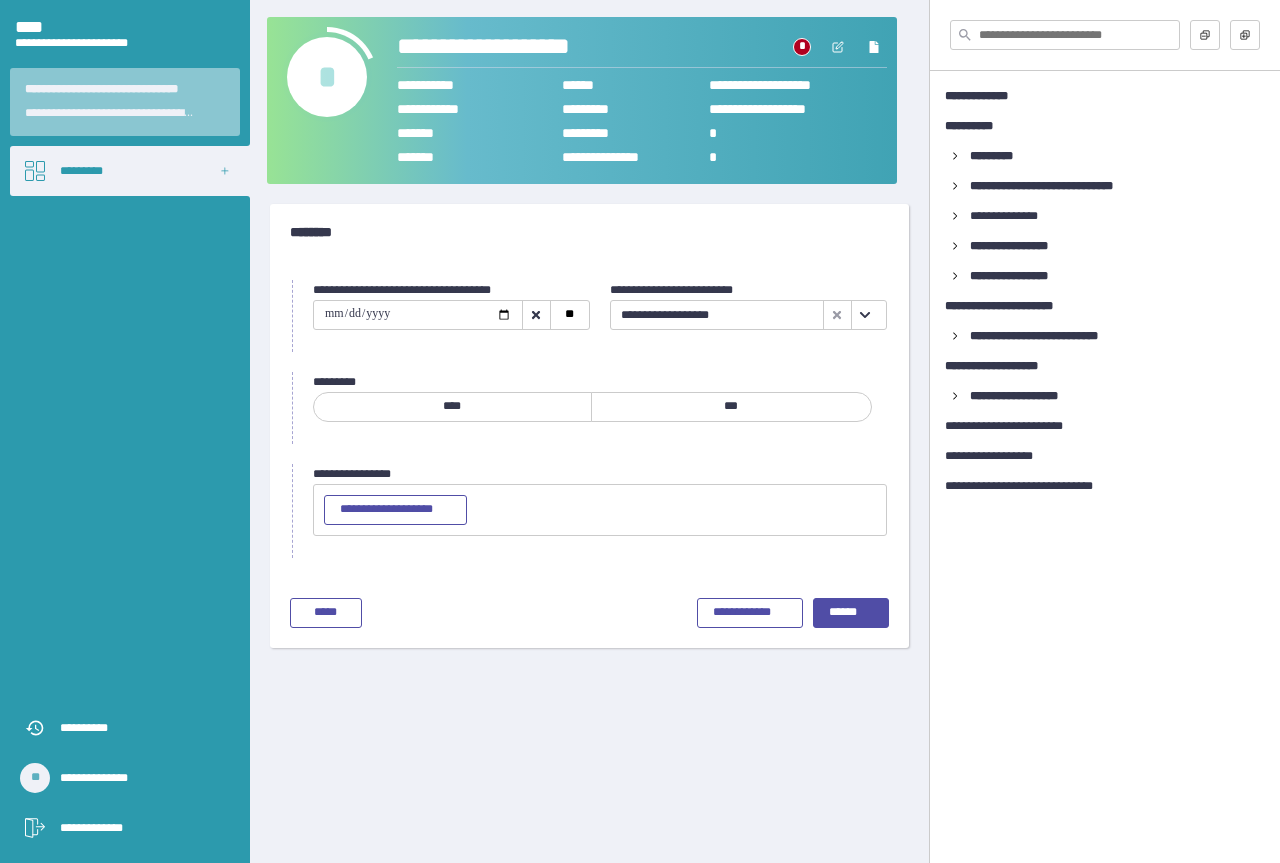 drag, startPoint x: 763, startPoint y: 405, endPoint x: 861, endPoint y: 603, distance: 220.92532 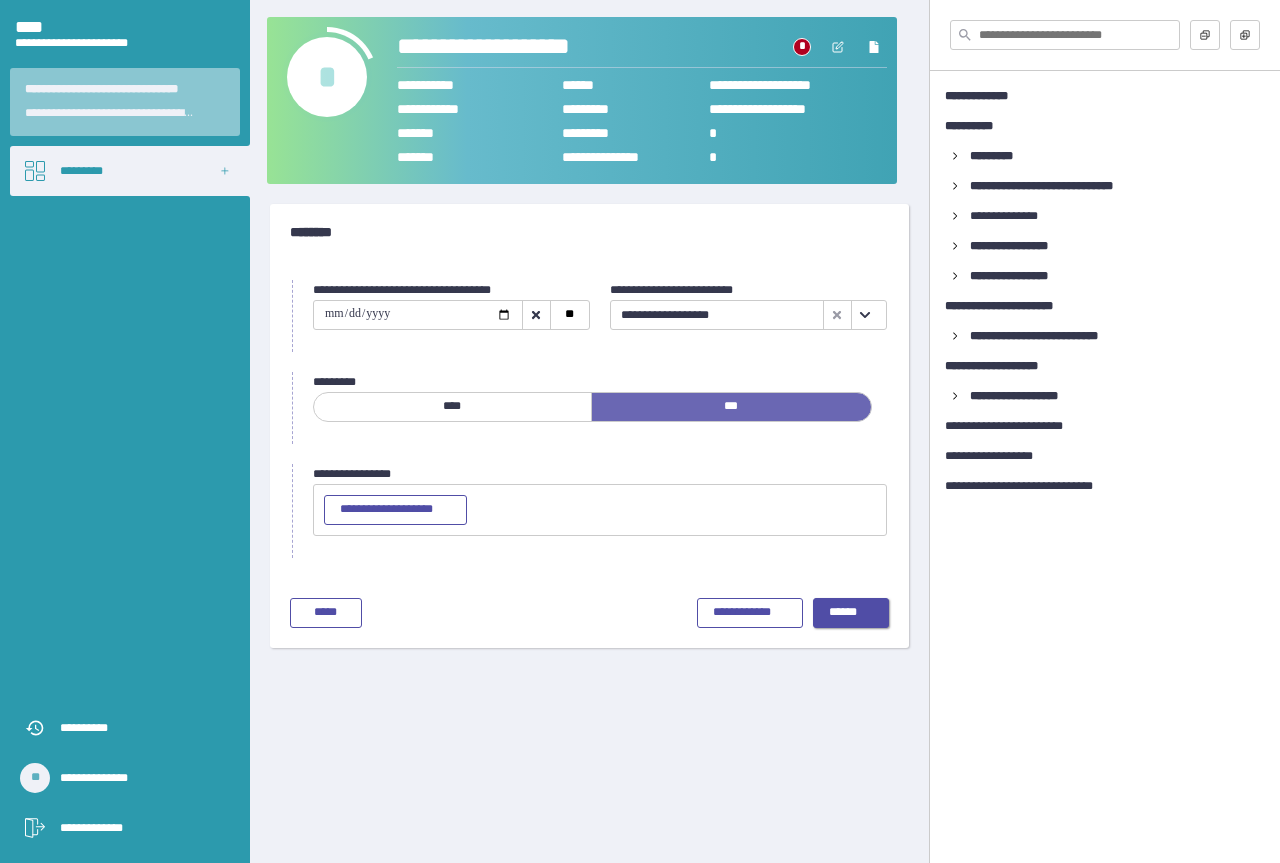 click on "******" at bounding box center (851, 613) 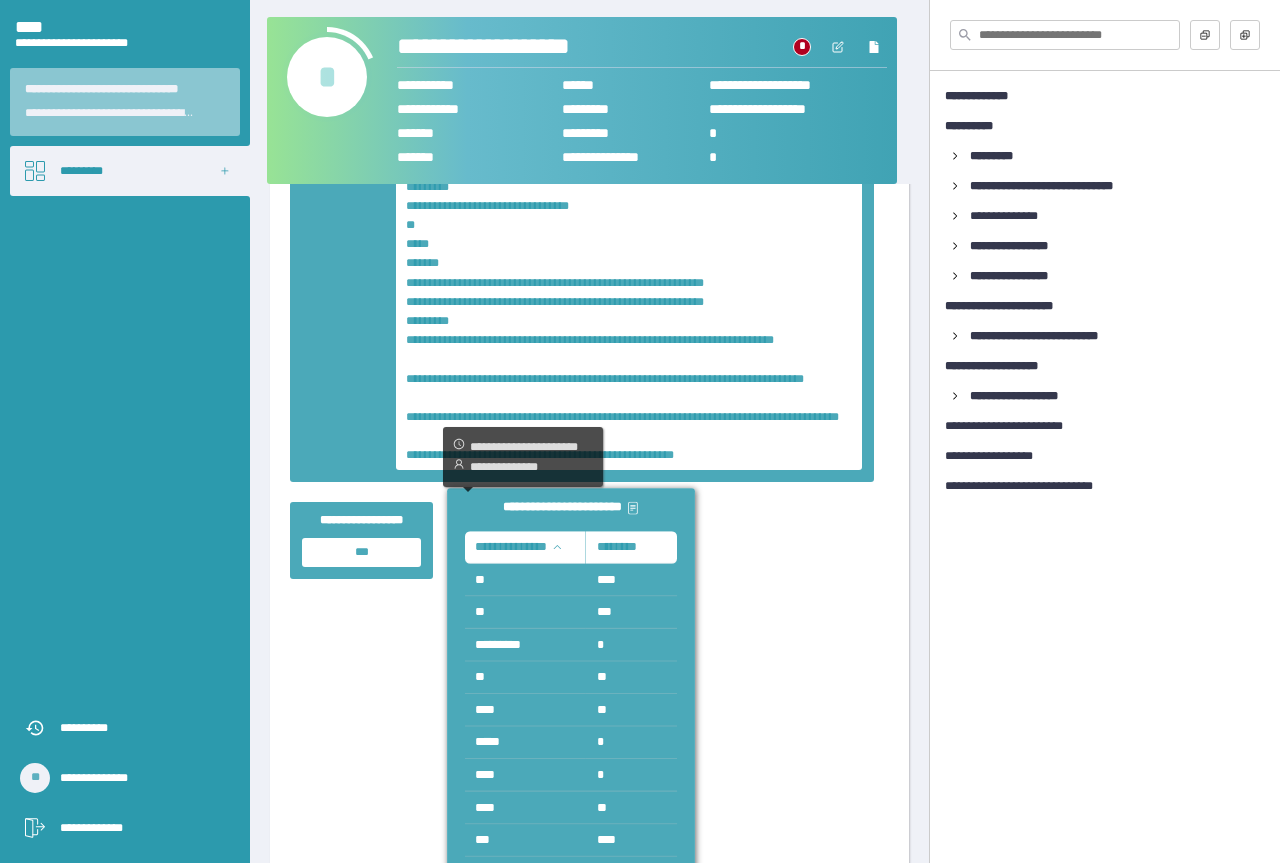scroll, scrollTop: 2554, scrollLeft: 0, axis: vertical 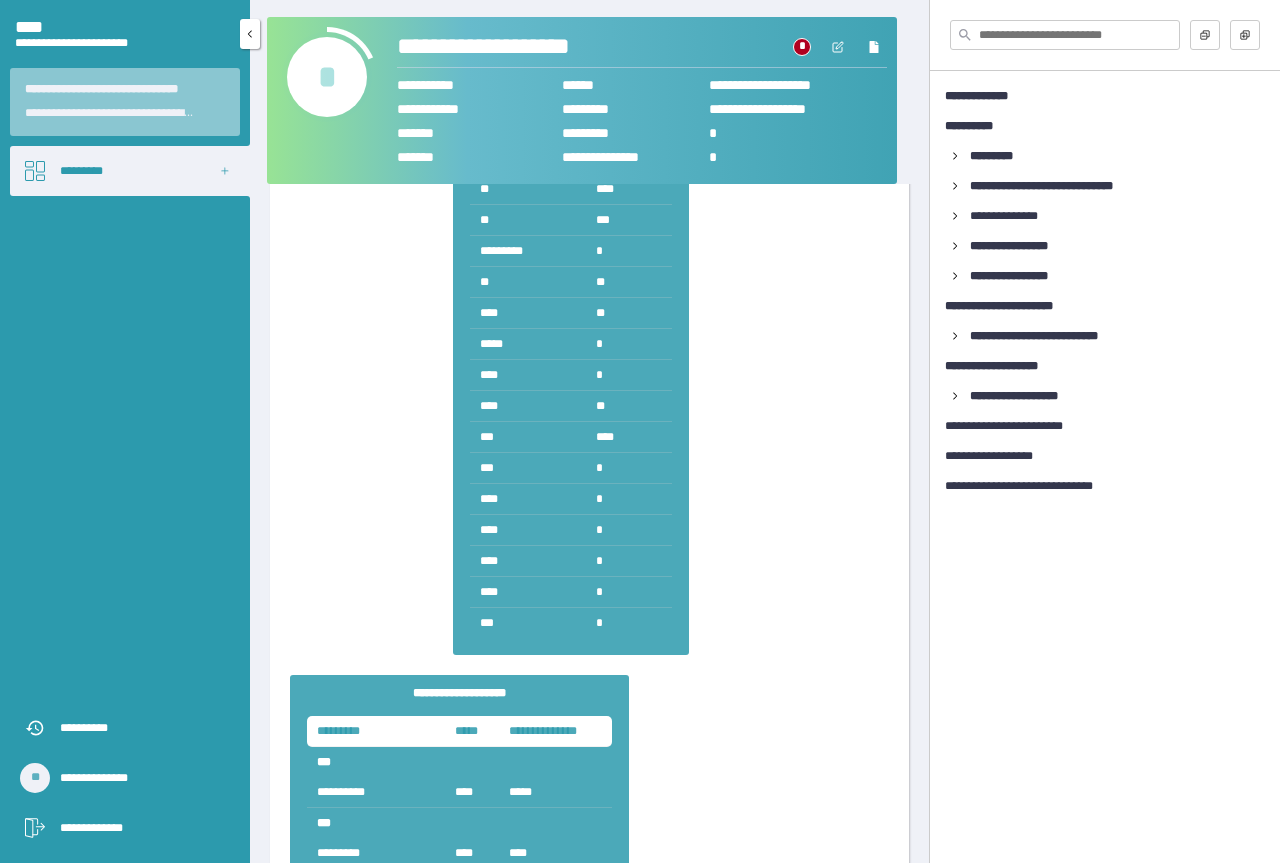 click on "*********" at bounding box center (130, 171) 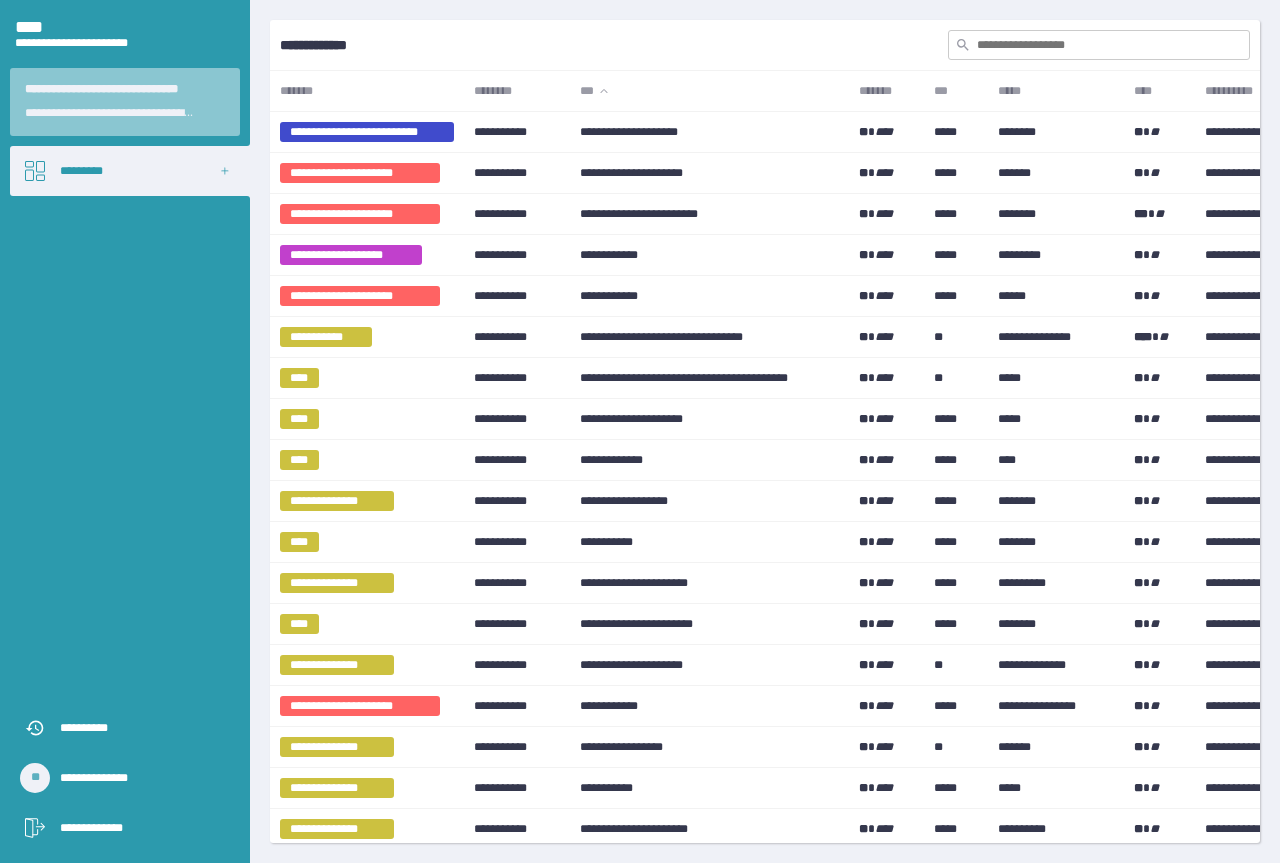 click at bounding box center [1099, 45] 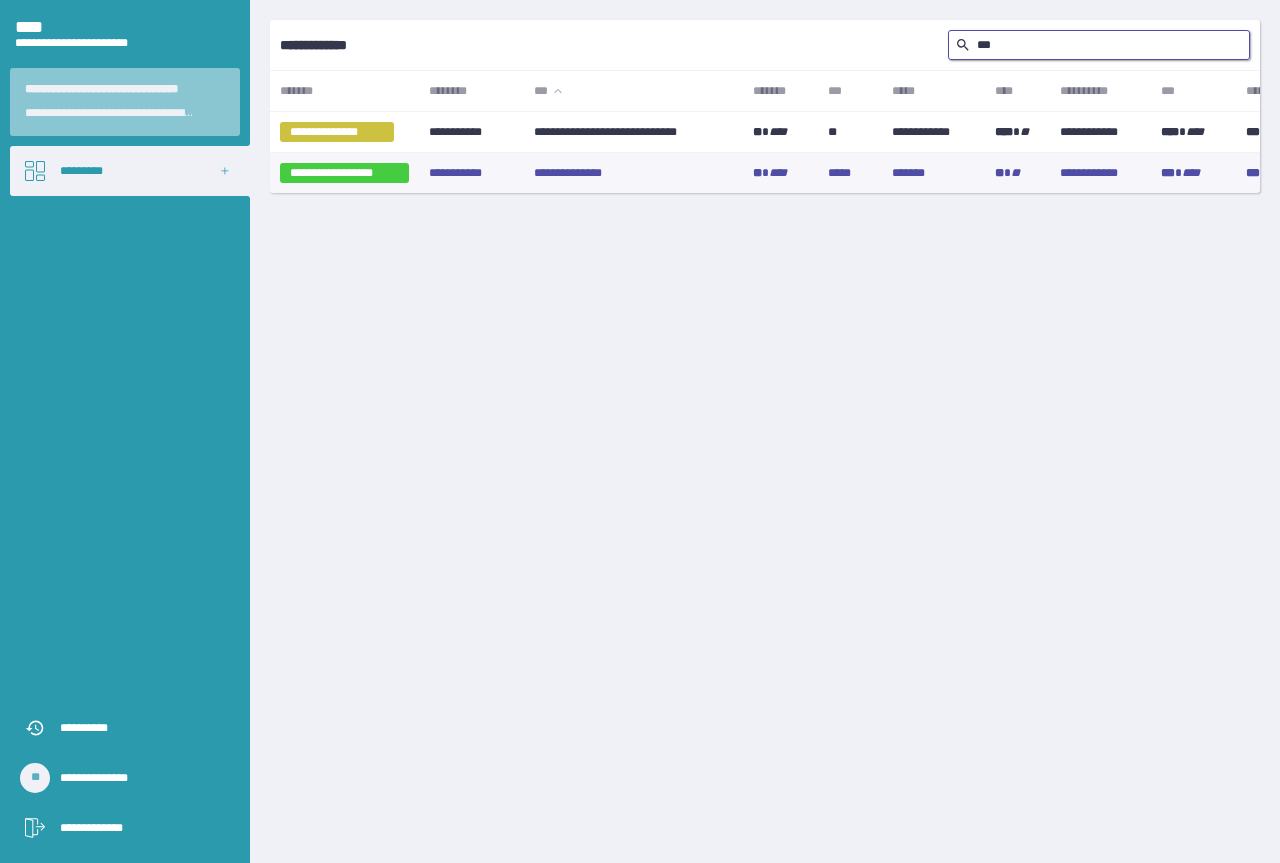 type on "***" 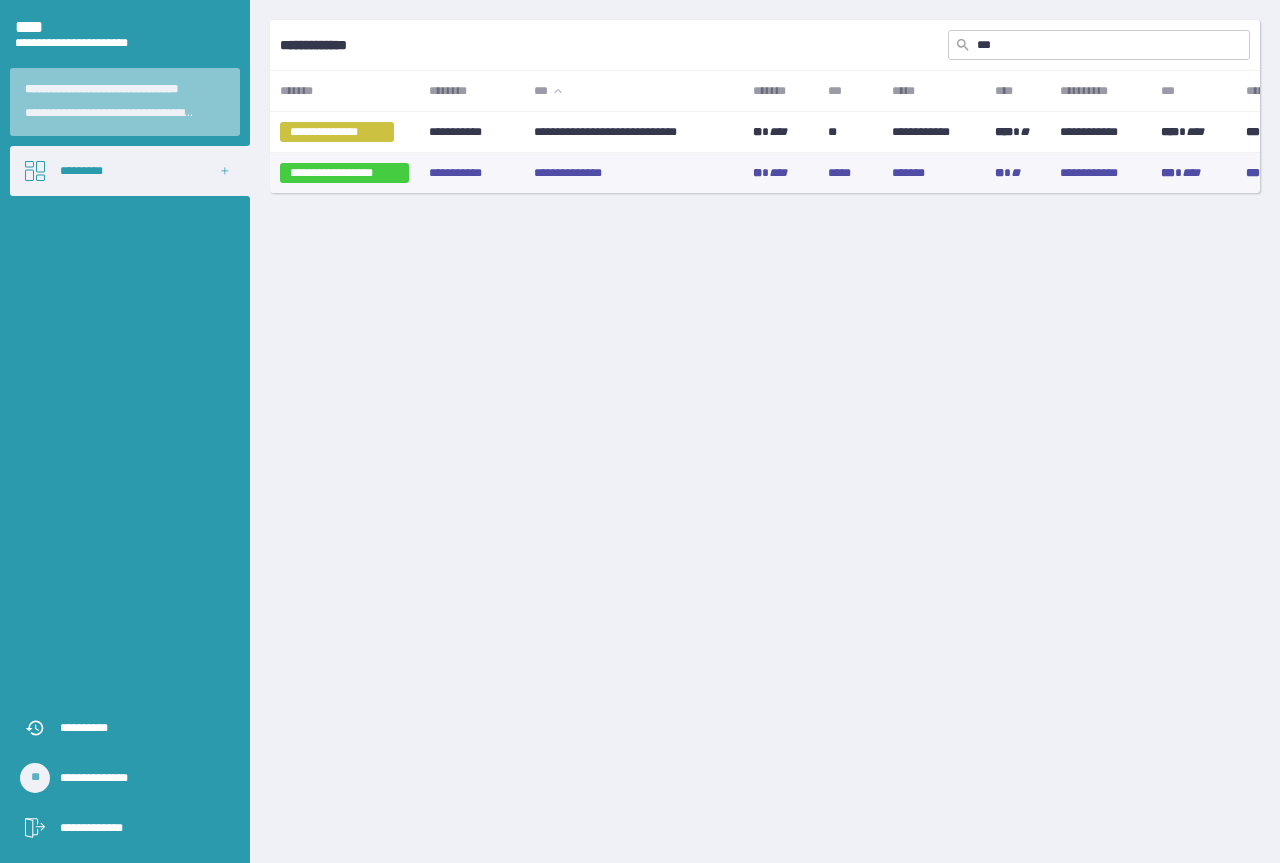 click on "**********" at bounding box center (633, 173) 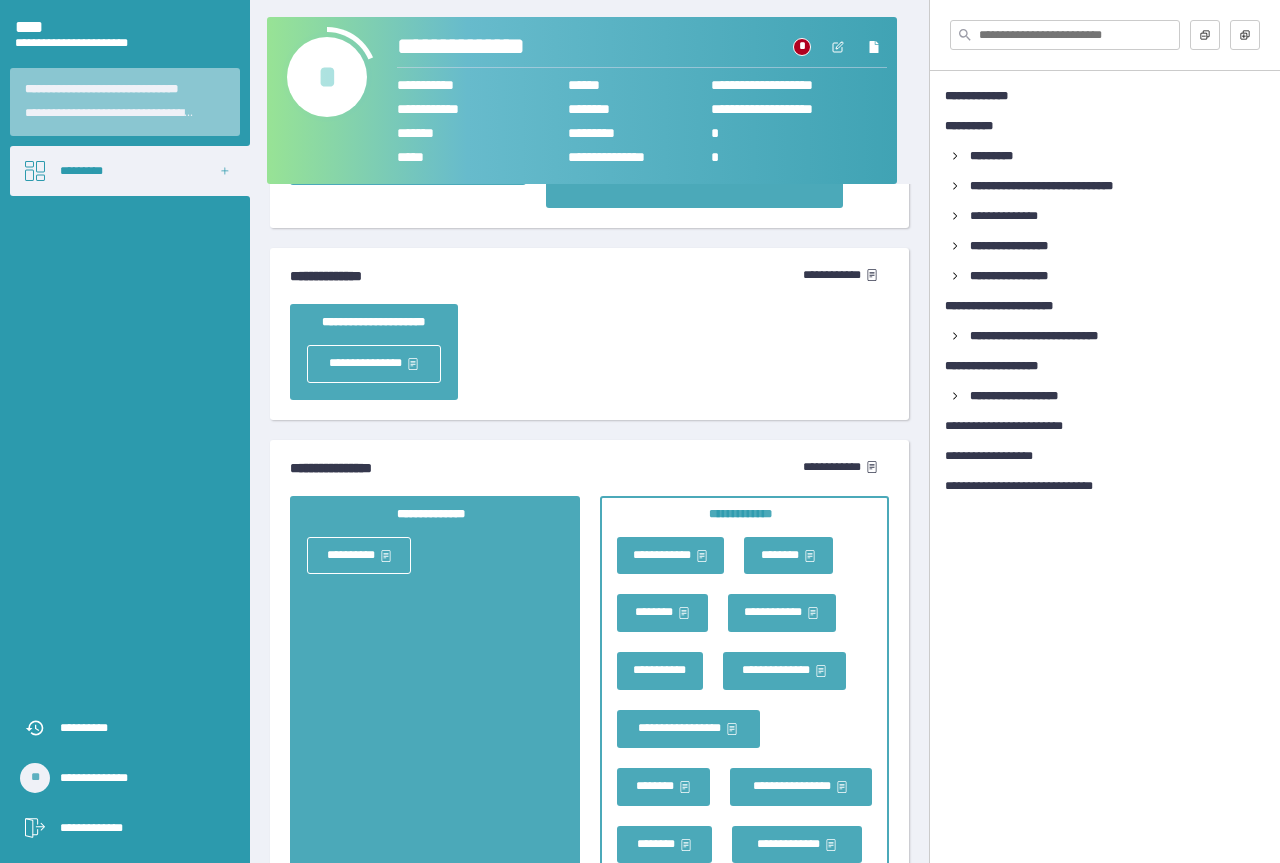 scroll, scrollTop: 3100, scrollLeft: 0, axis: vertical 